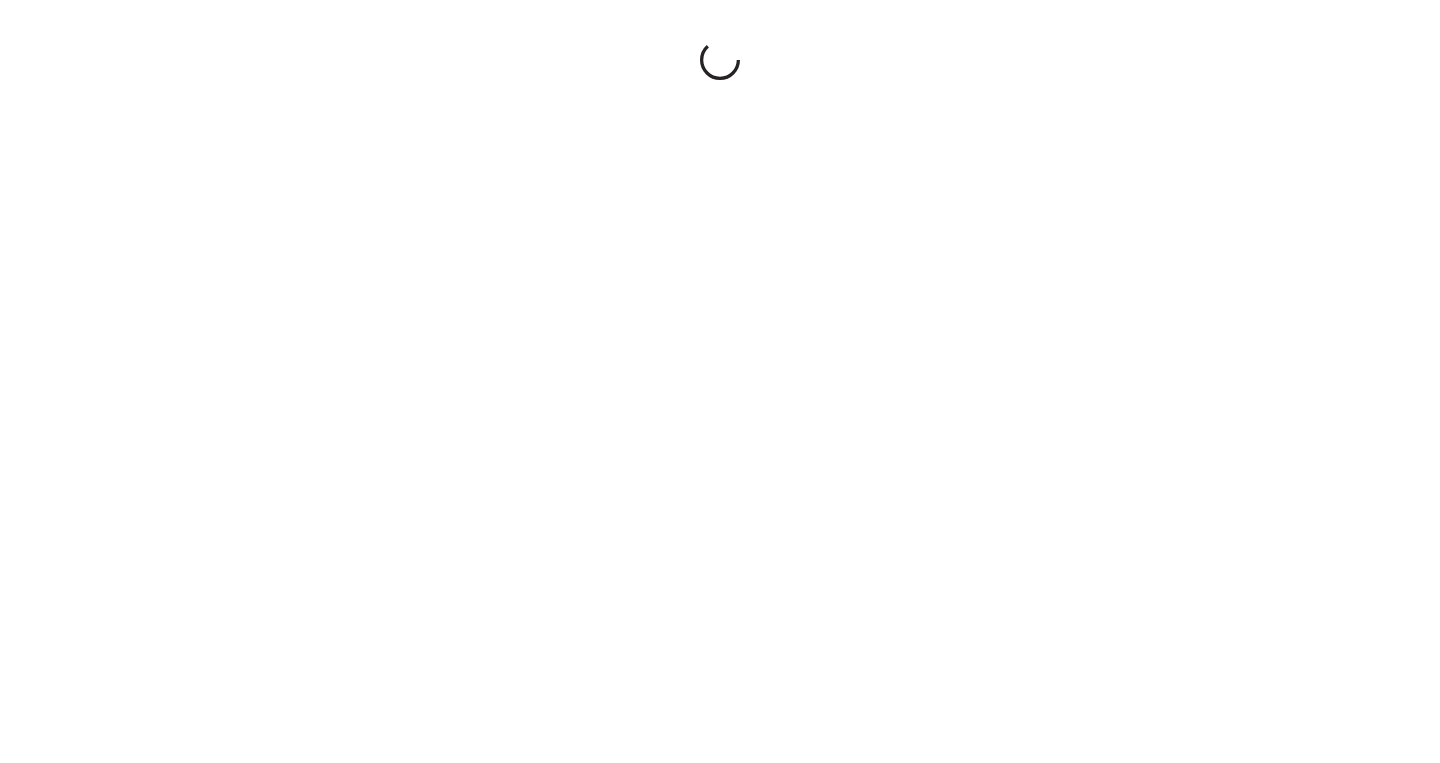 scroll, scrollTop: 0, scrollLeft: 0, axis: both 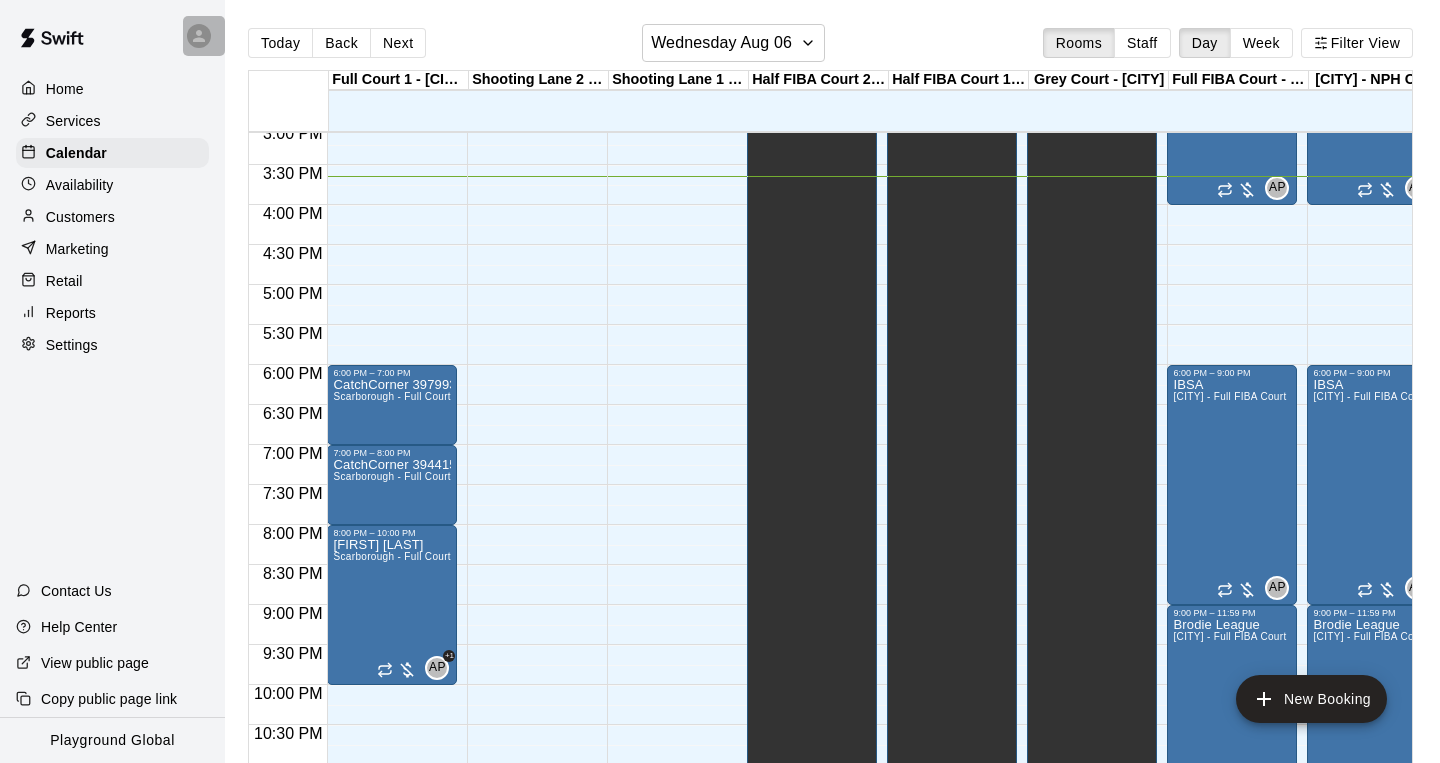 click 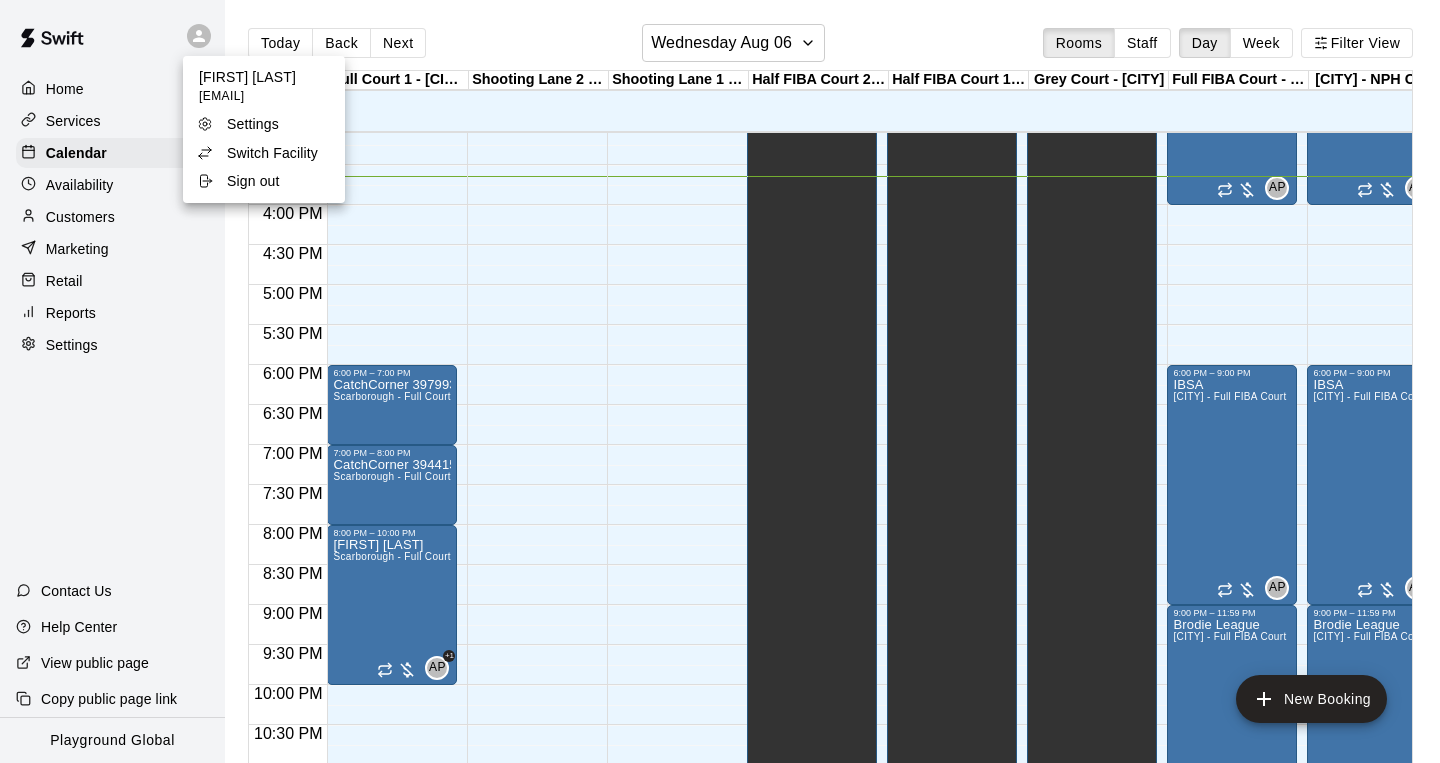 click at bounding box center (720, 381) 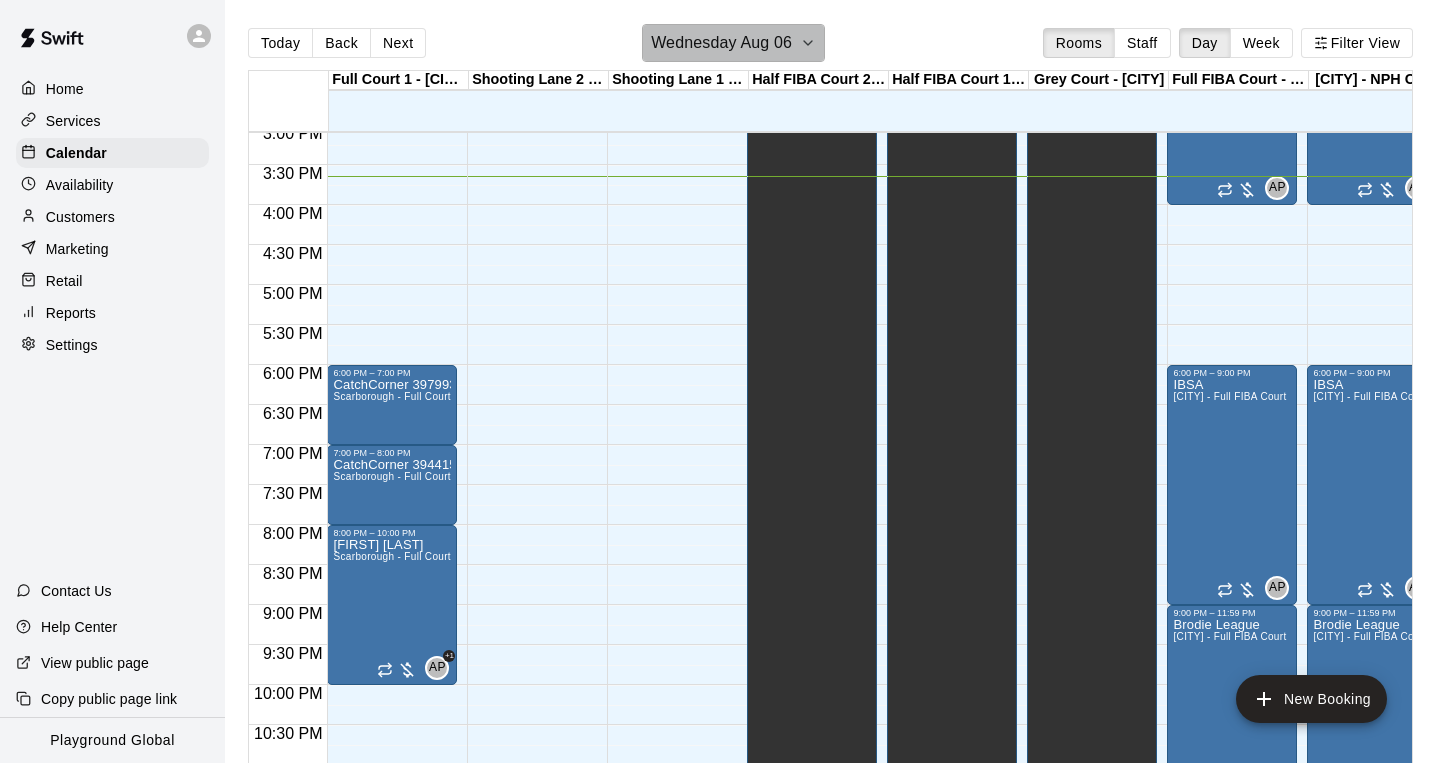 click 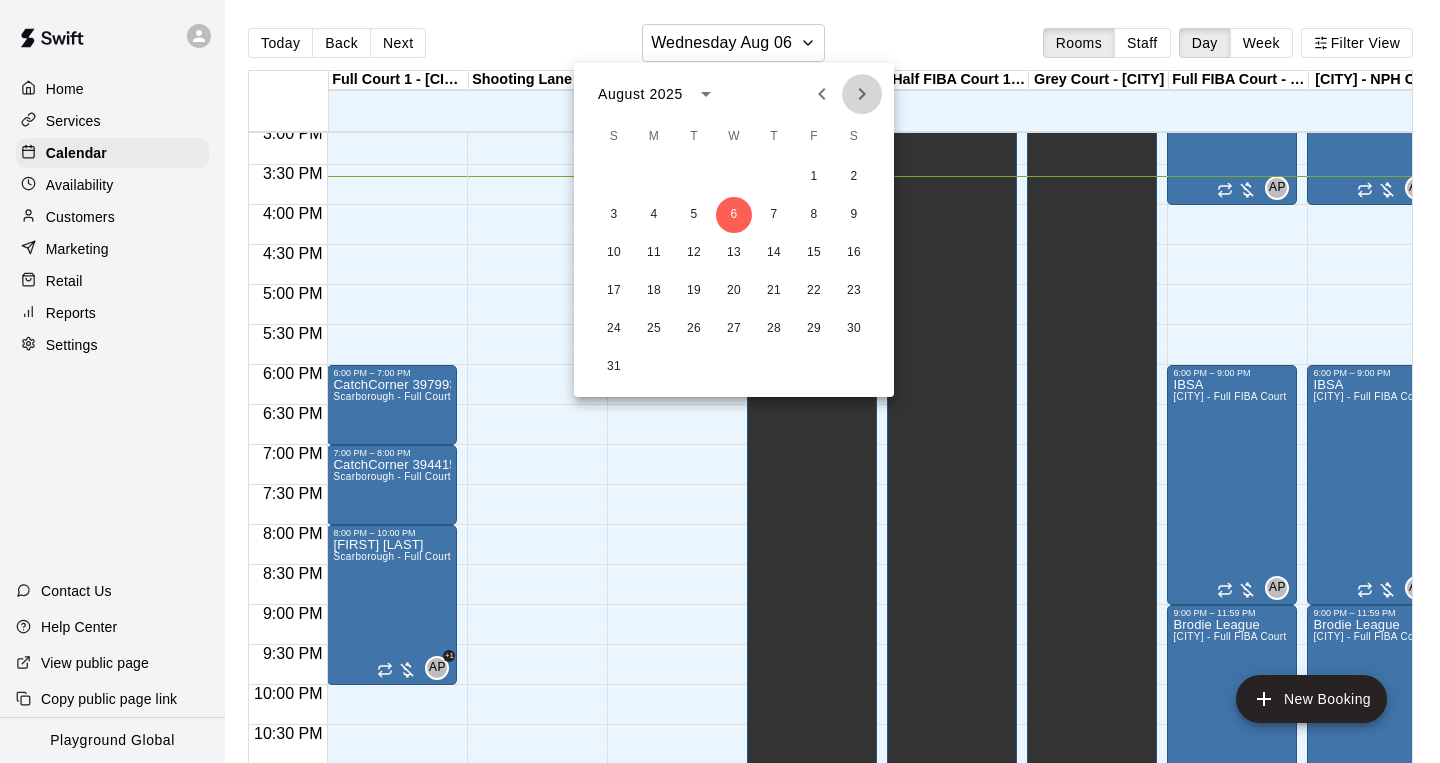 click at bounding box center (862, 94) 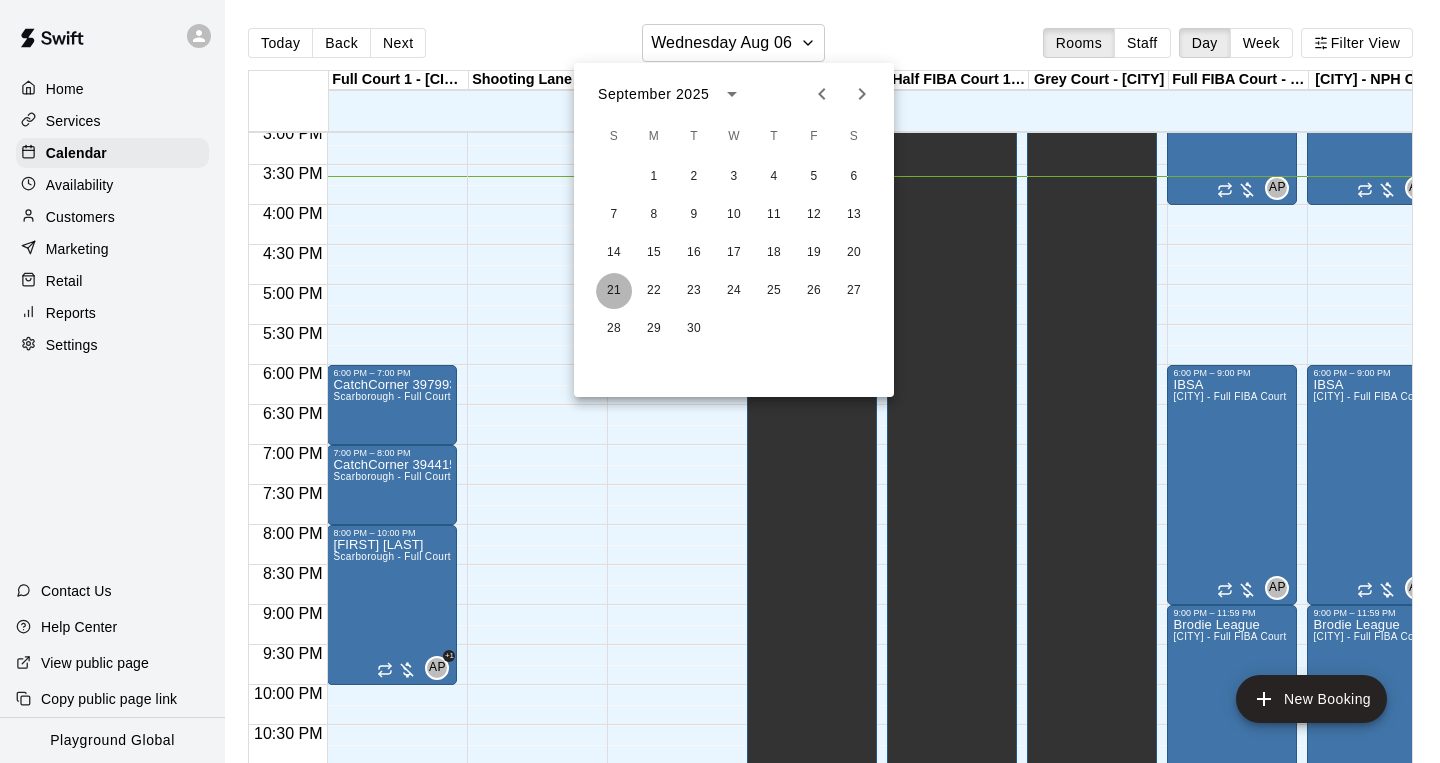 click on "21" at bounding box center [614, 291] 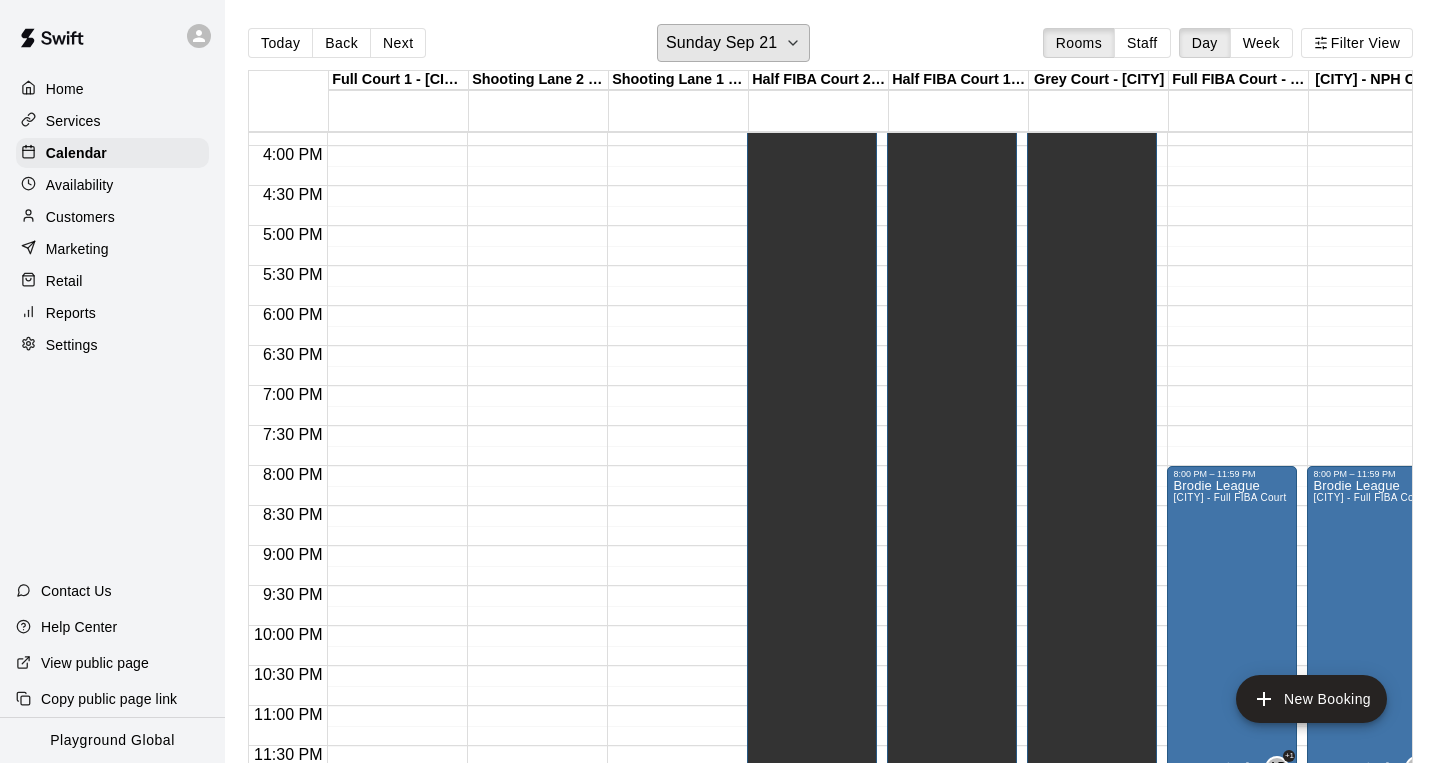 scroll, scrollTop: 1268, scrollLeft: 613, axis: both 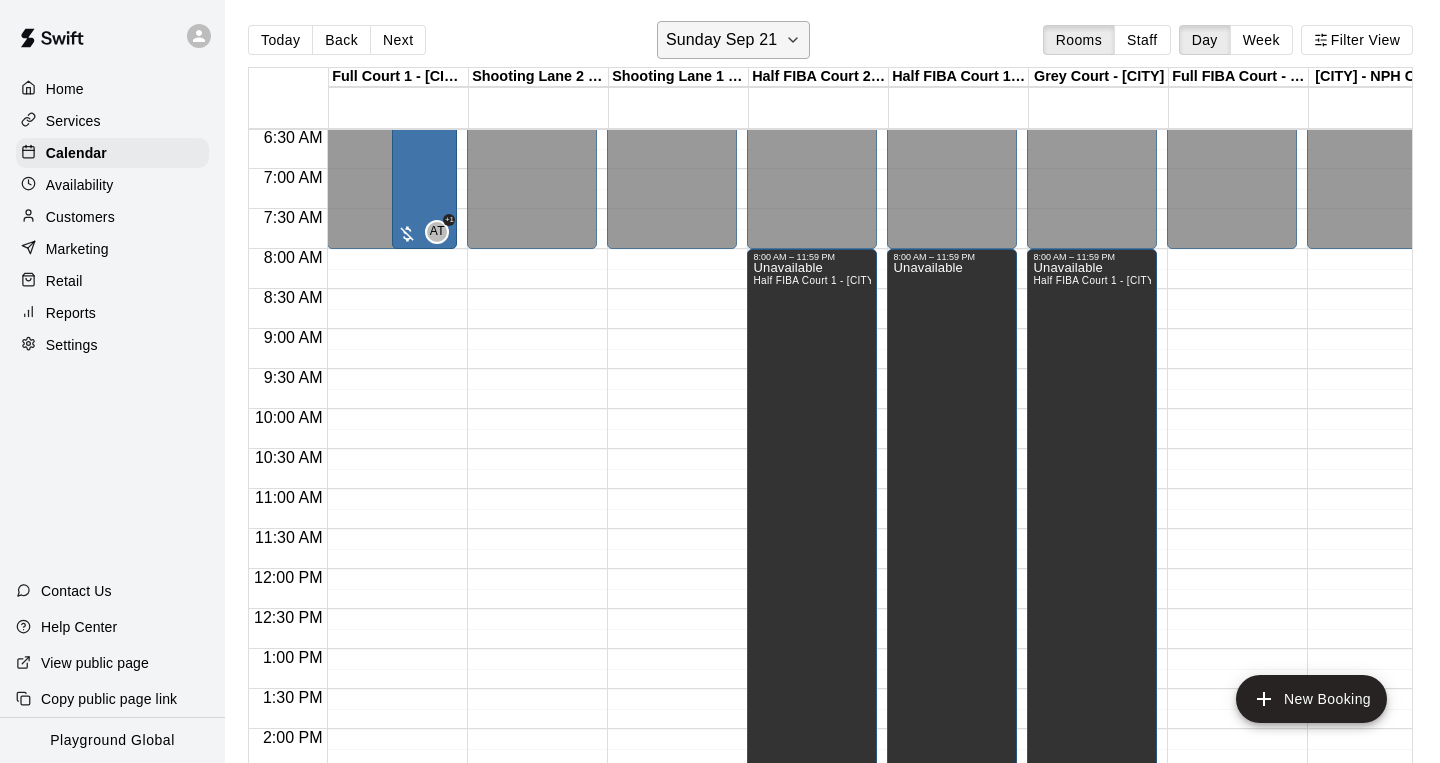 click on "Sunday Sep 21" at bounding box center (721, 40) 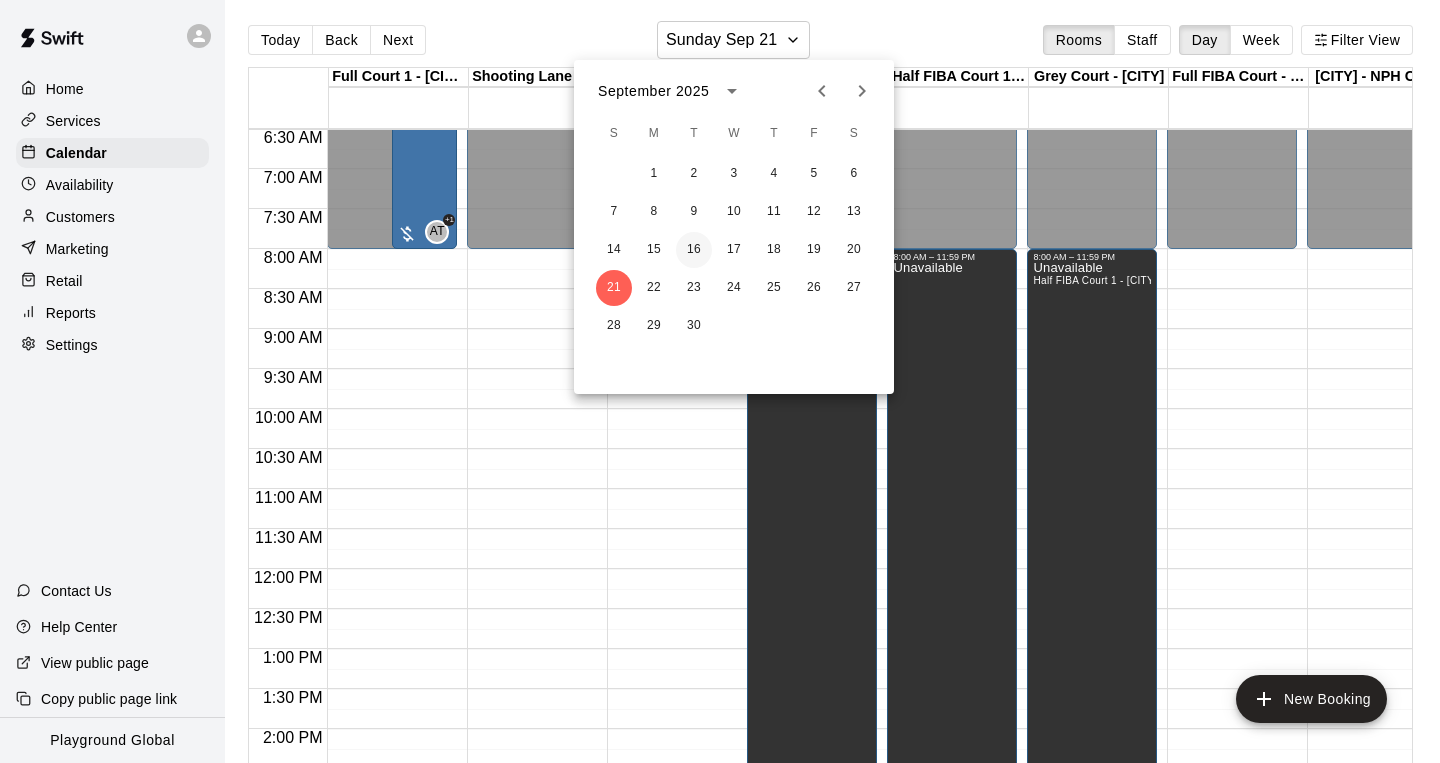 click on "16" at bounding box center (694, 250) 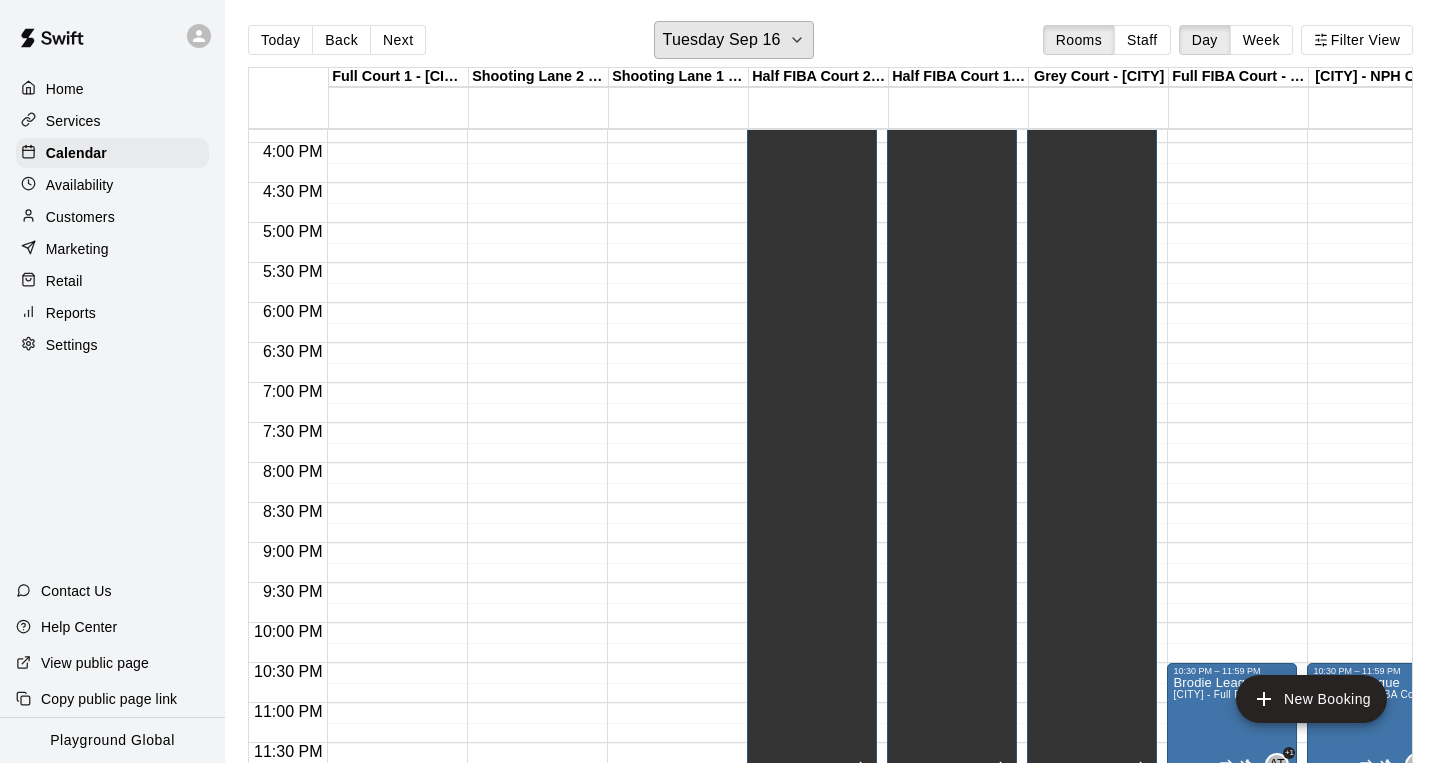 scroll, scrollTop: 1268, scrollLeft: 0, axis: vertical 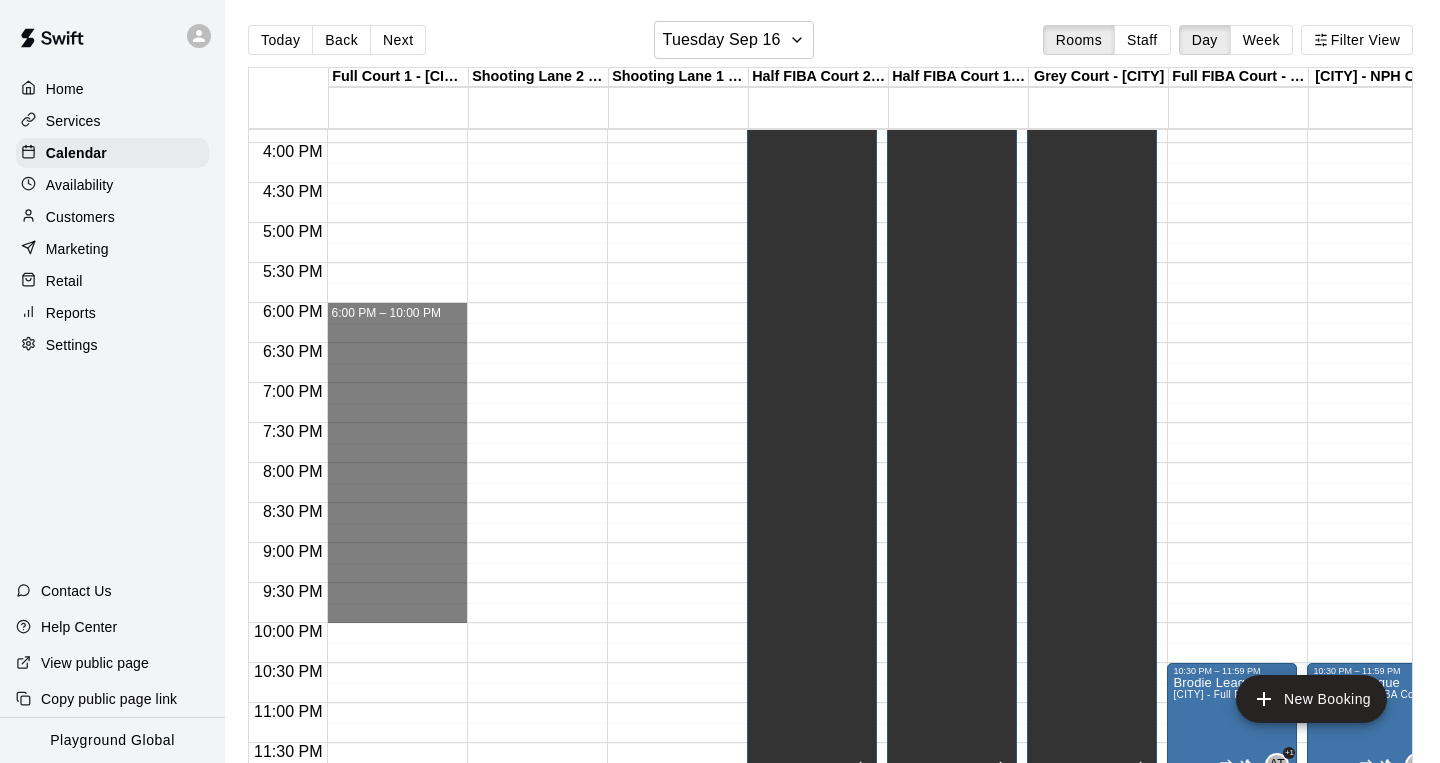 drag, startPoint x: 384, startPoint y: 315, endPoint x: 381, endPoint y: 617, distance: 302.0149 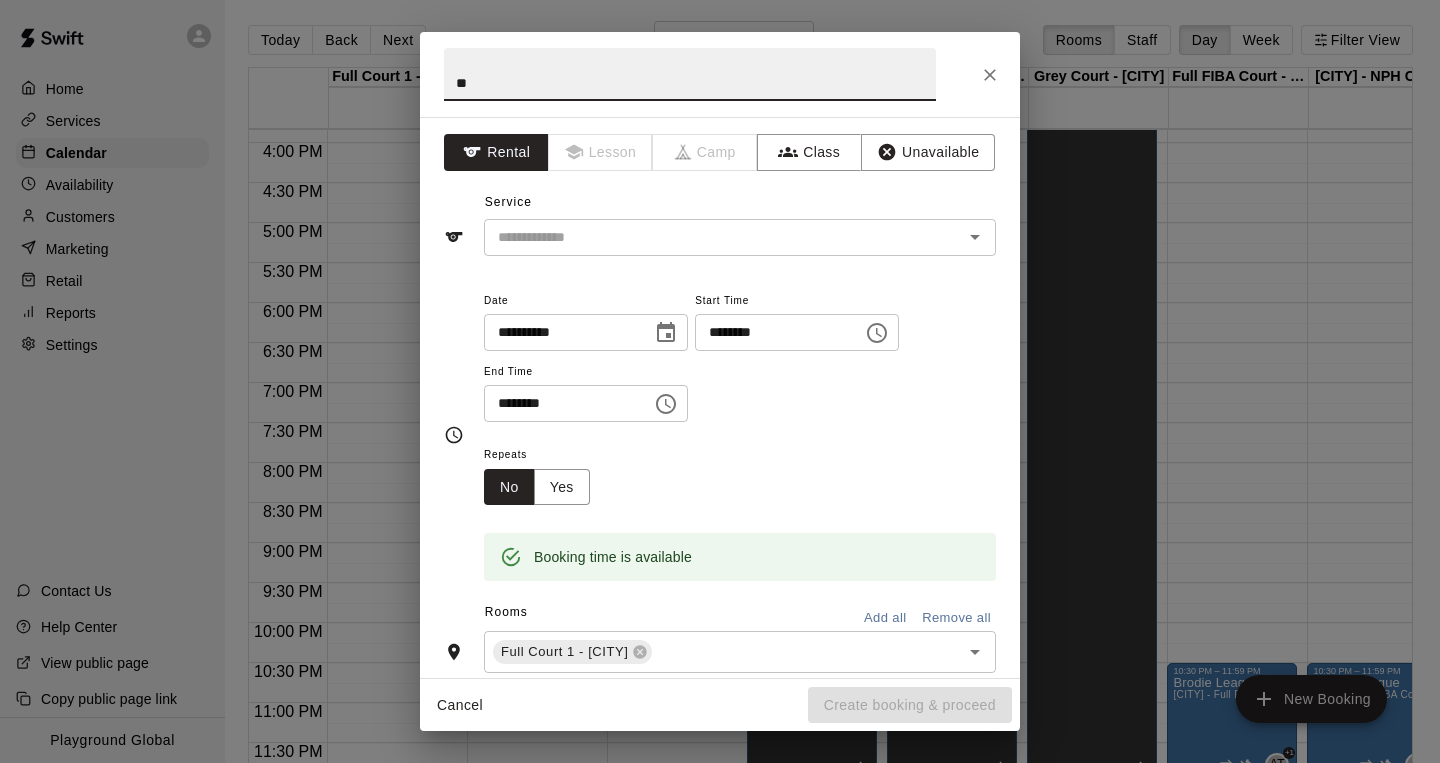 type on "*" 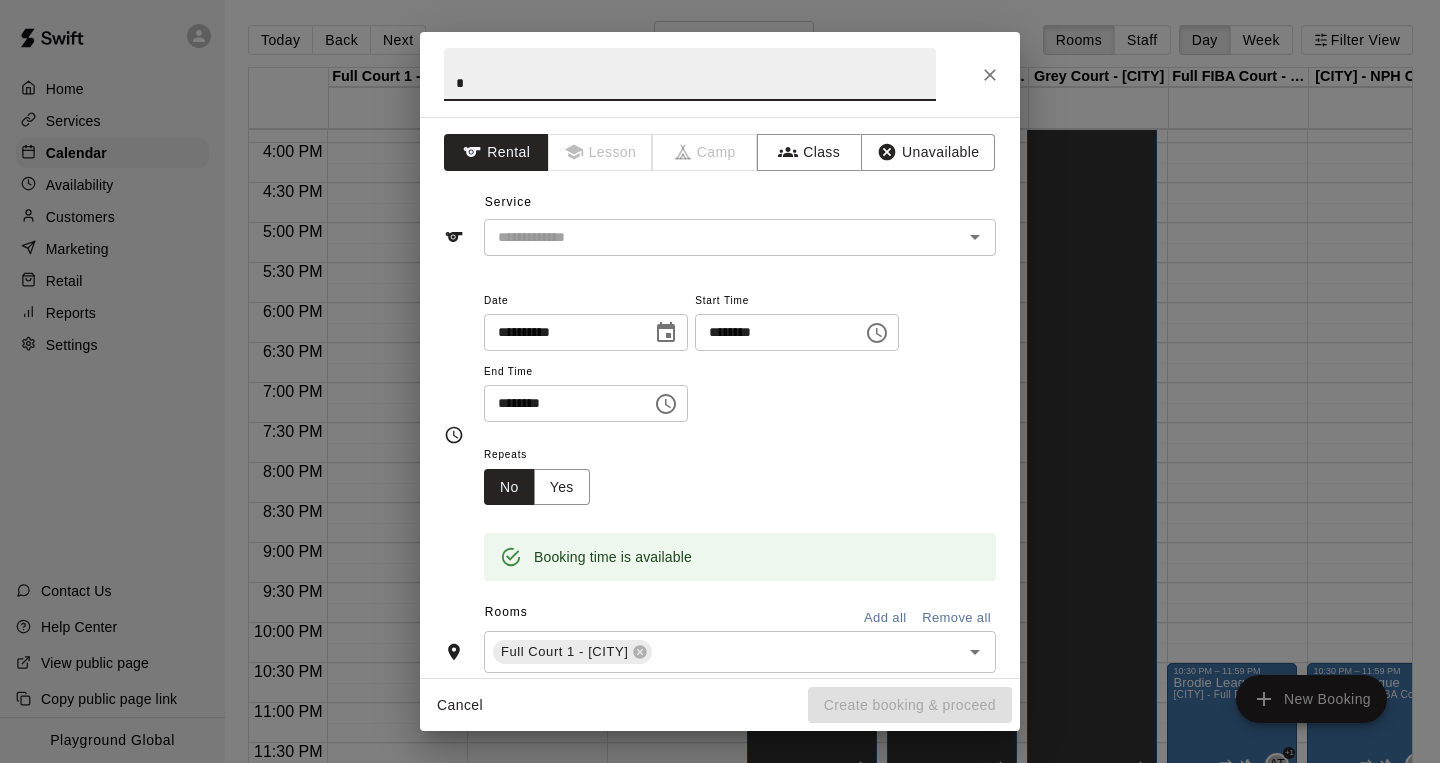 type 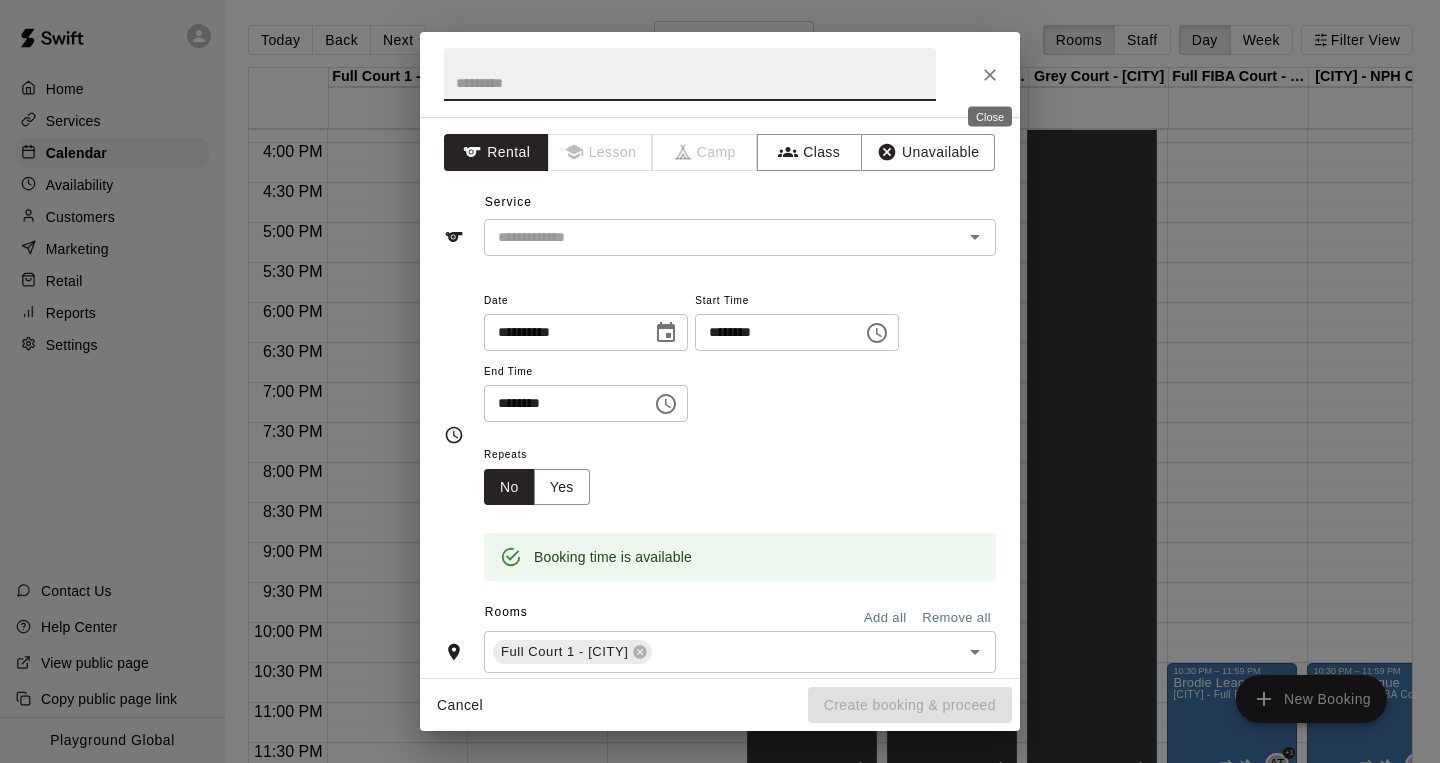 click 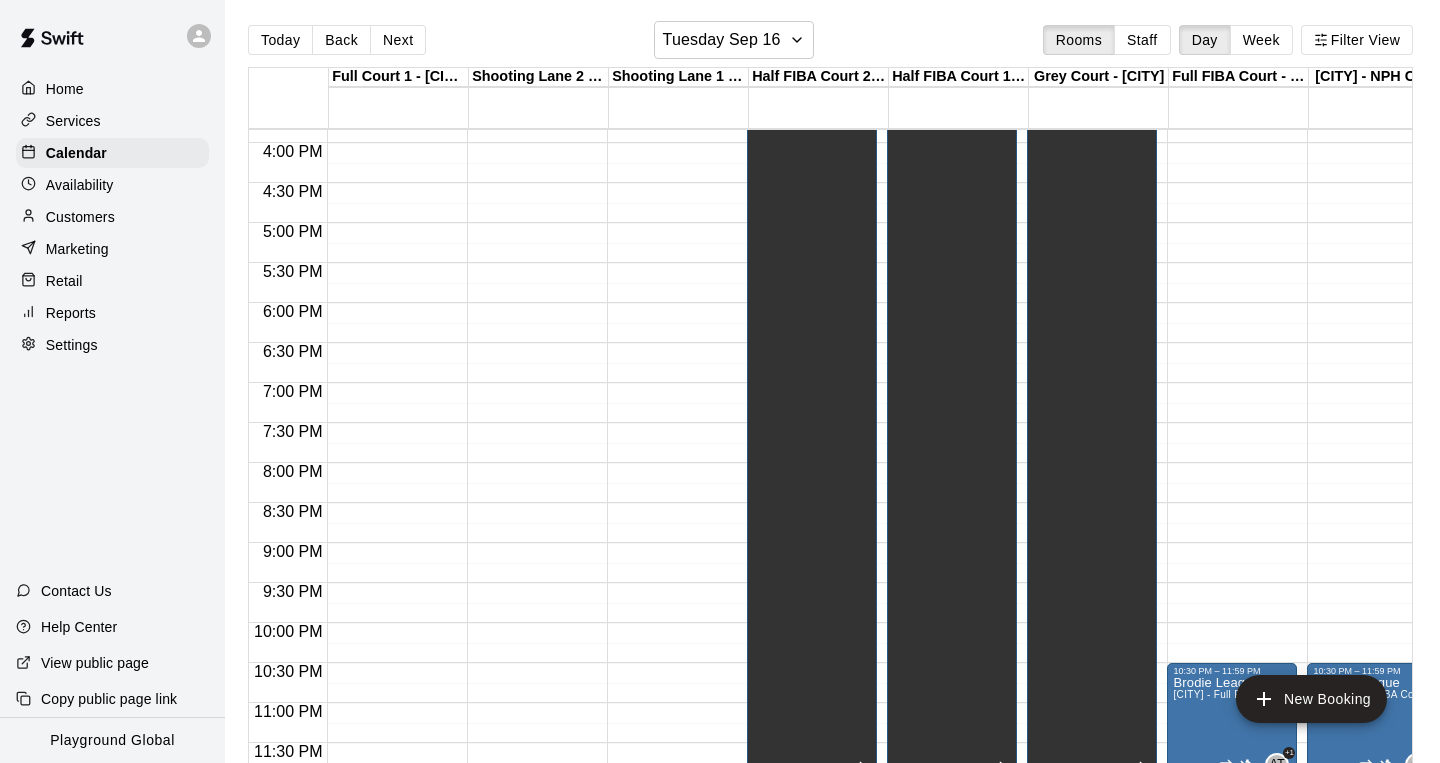 click on "12:00 AM – 8:00 AM Closed" at bounding box center (392, -177) 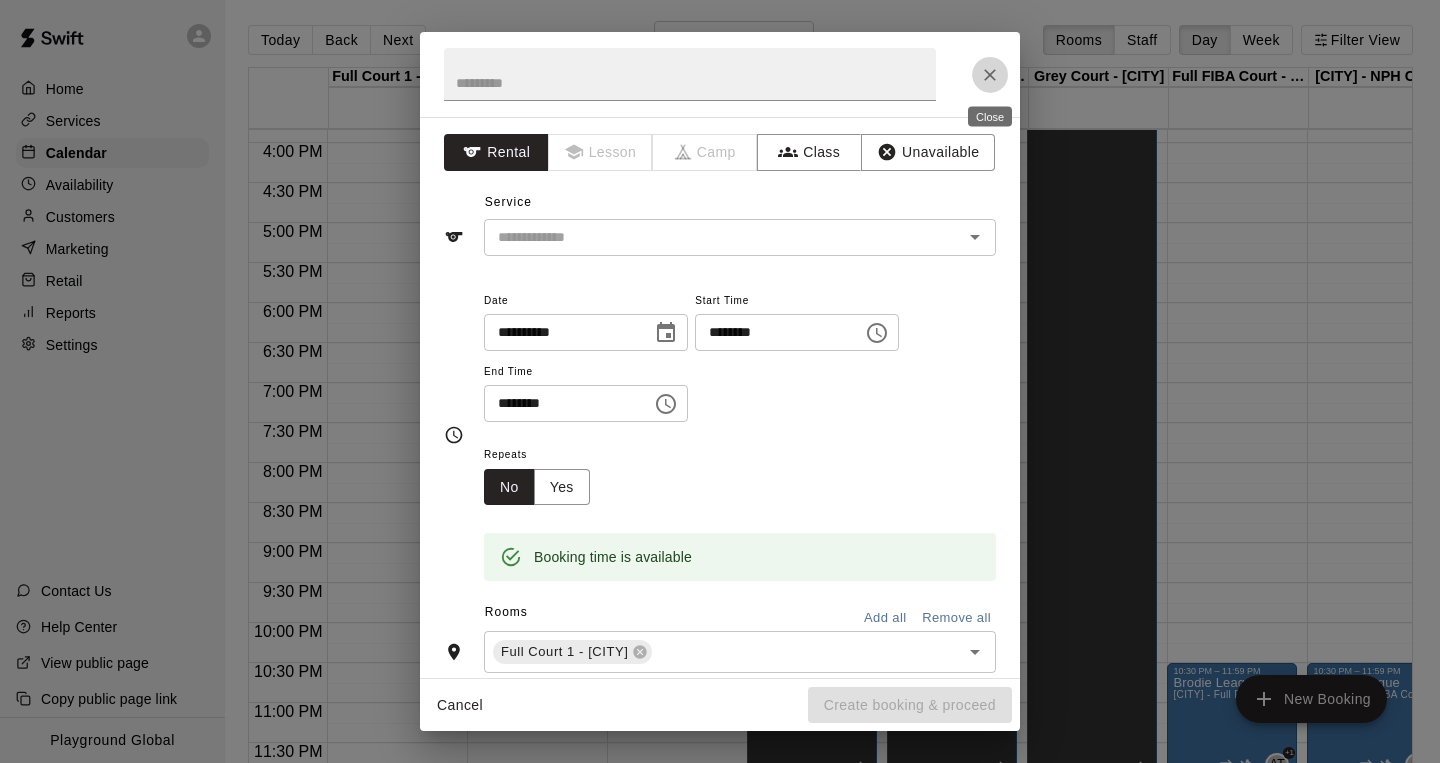 click at bounding box center (990, 75) 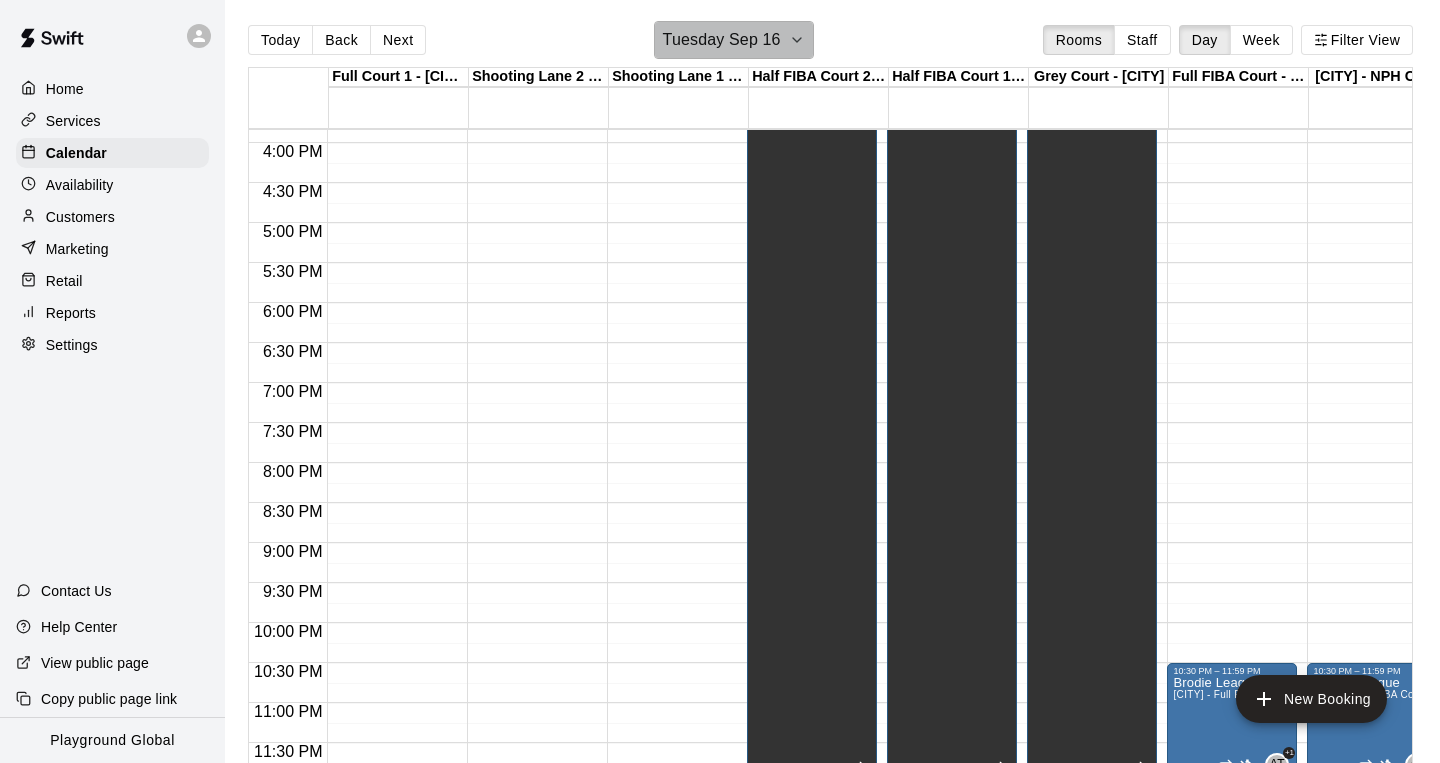 click 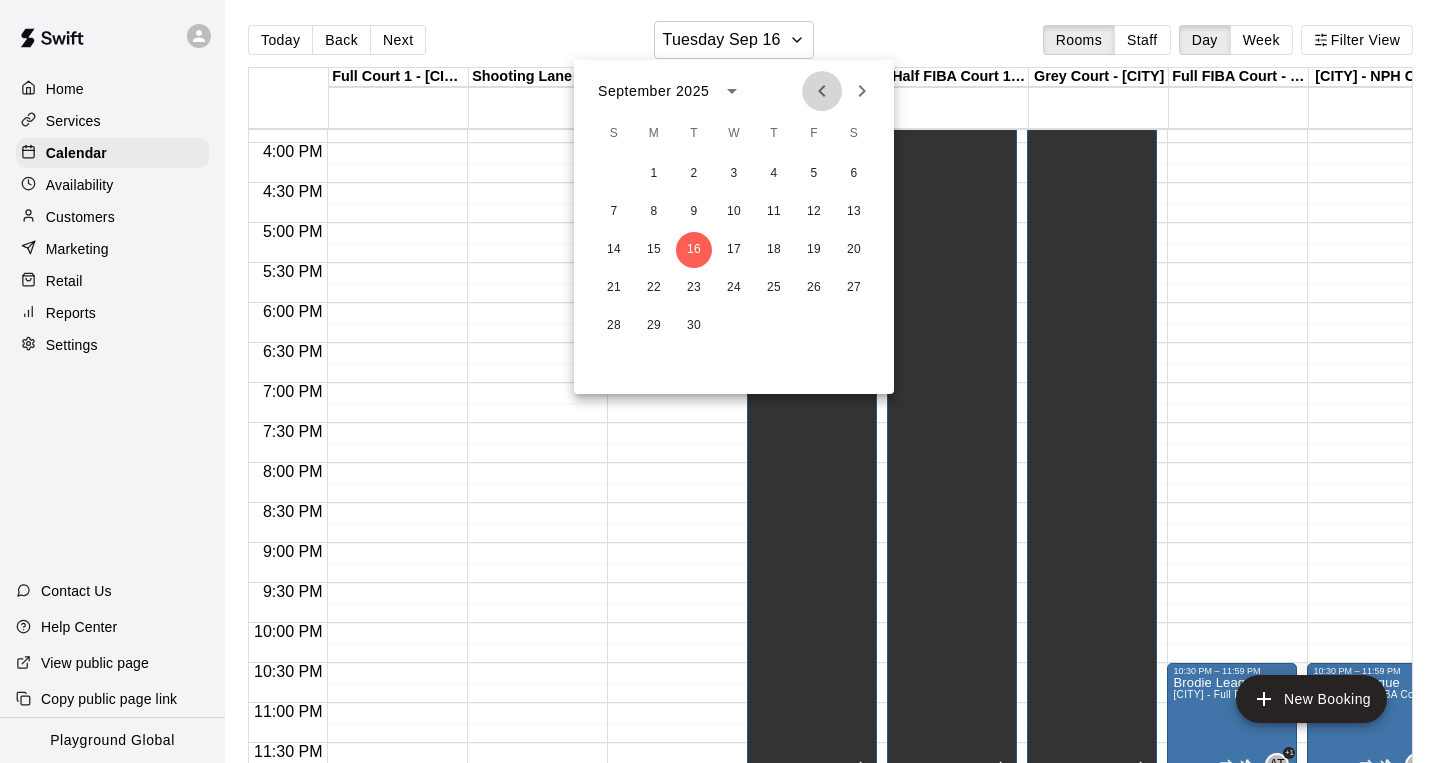 click 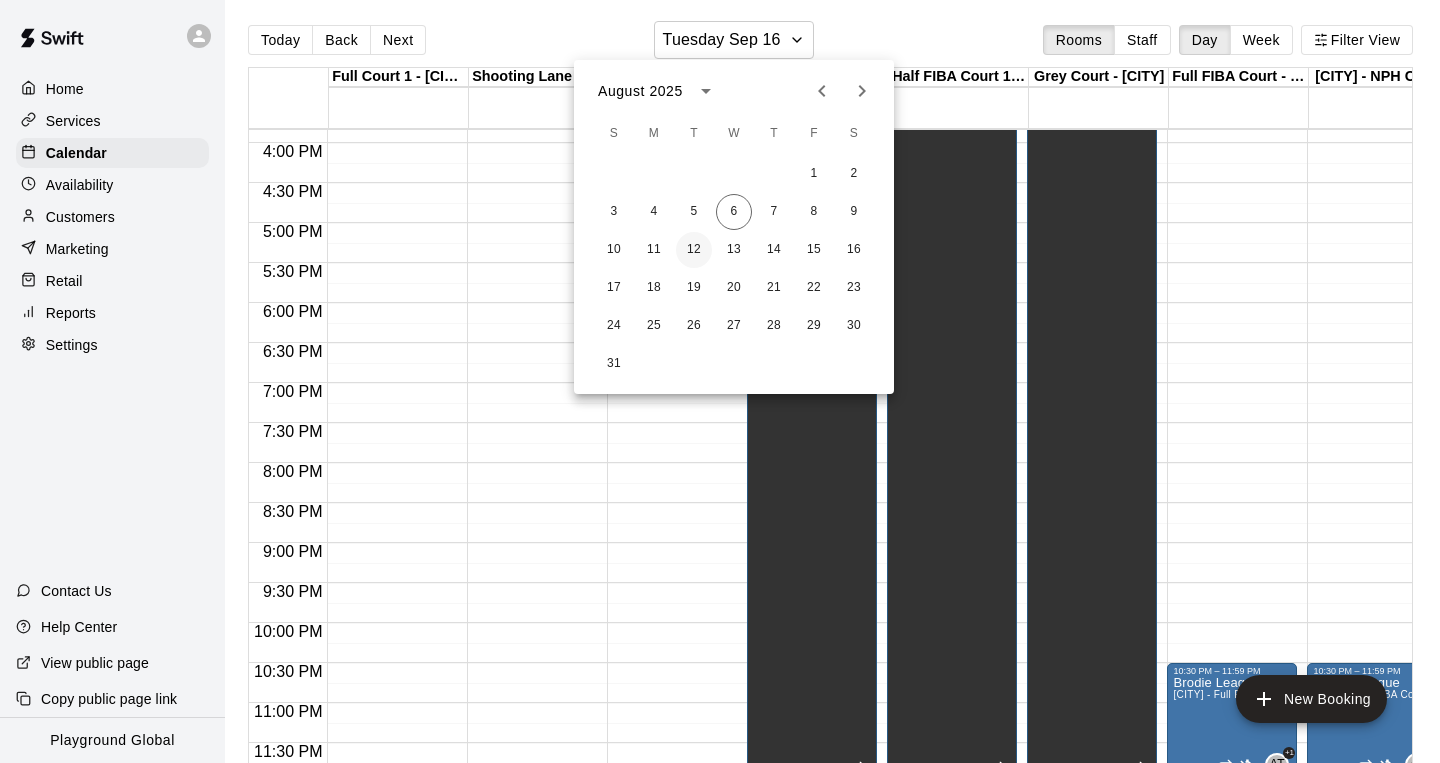 click on "12" at bounding box center (694, 250) 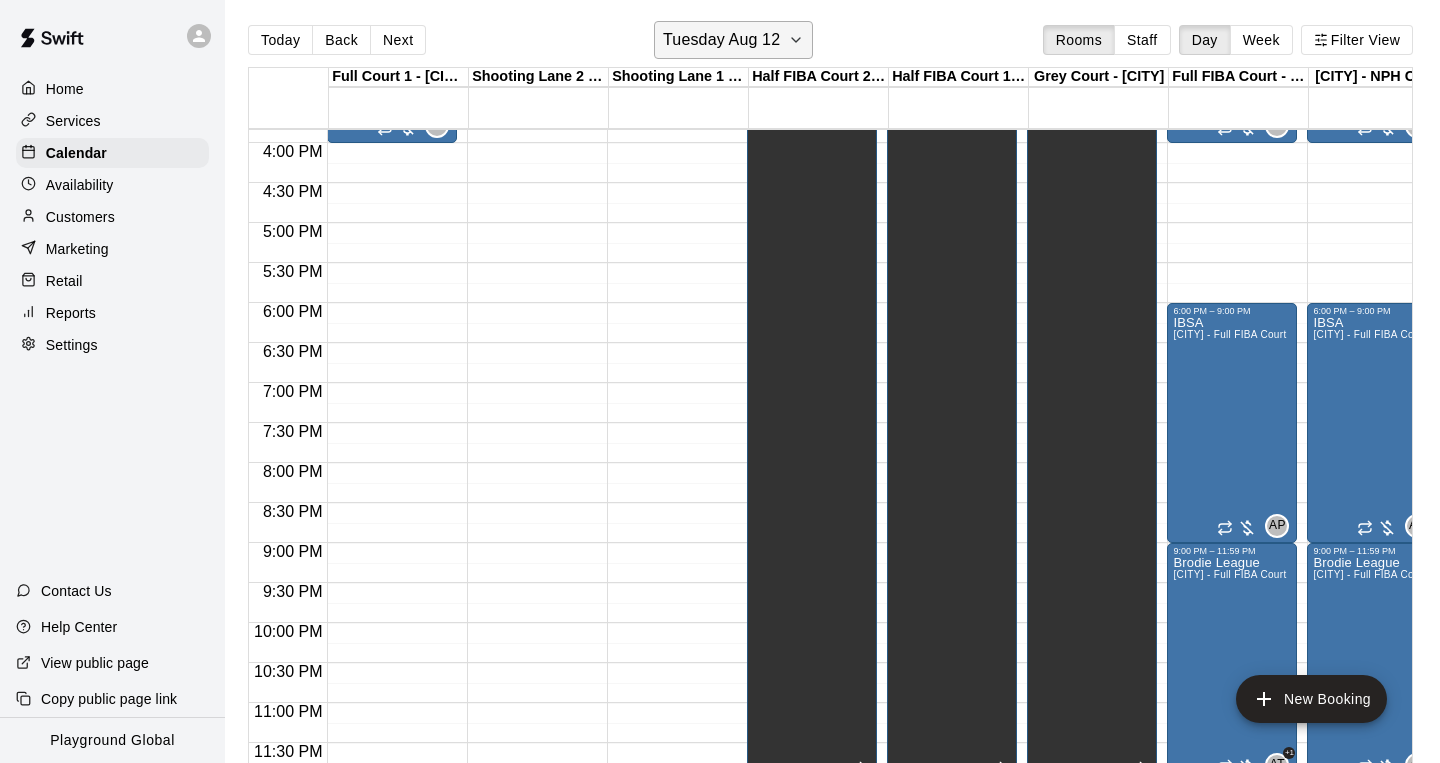 click on "Tuesday Aug 12" at bounding box center [721, 40] 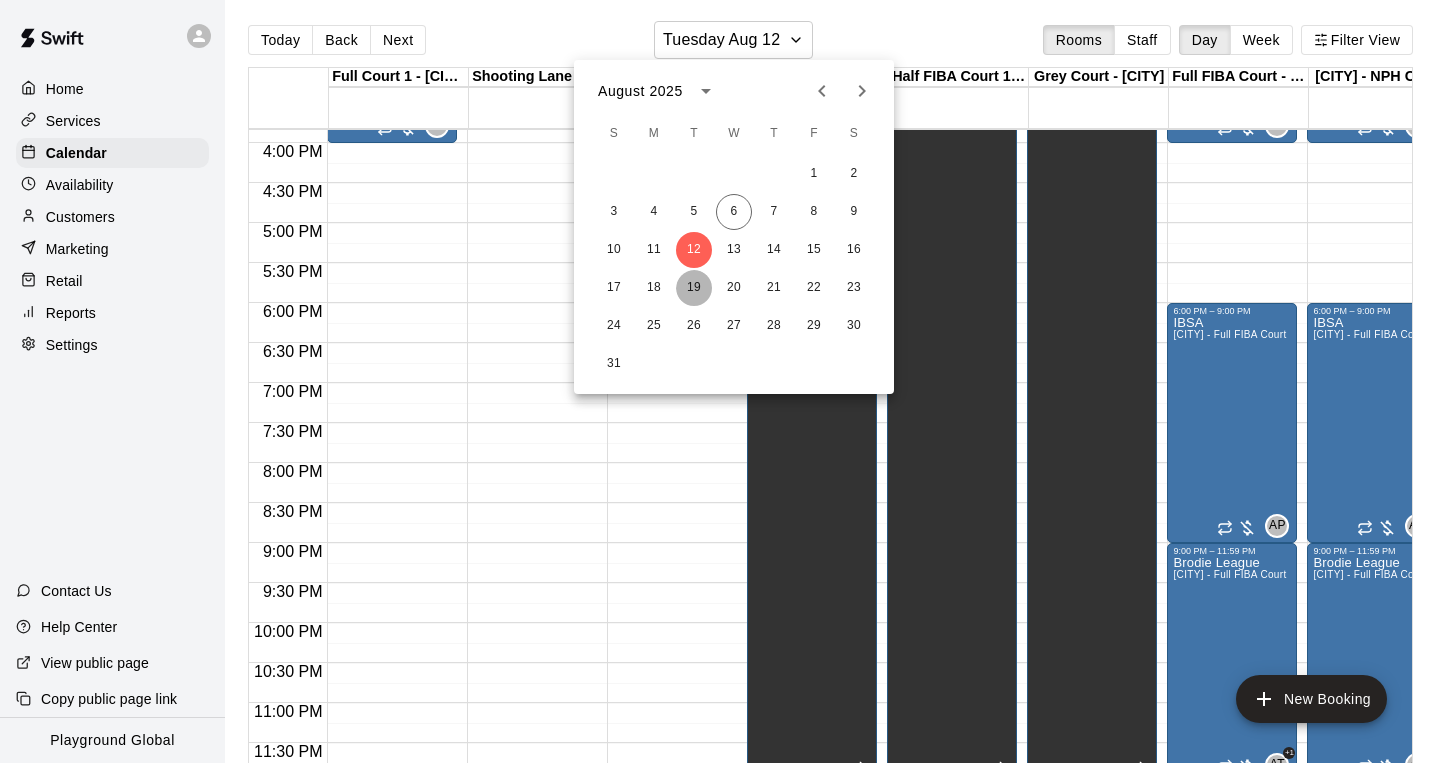 click on "19" at bounding box center (694, 288) 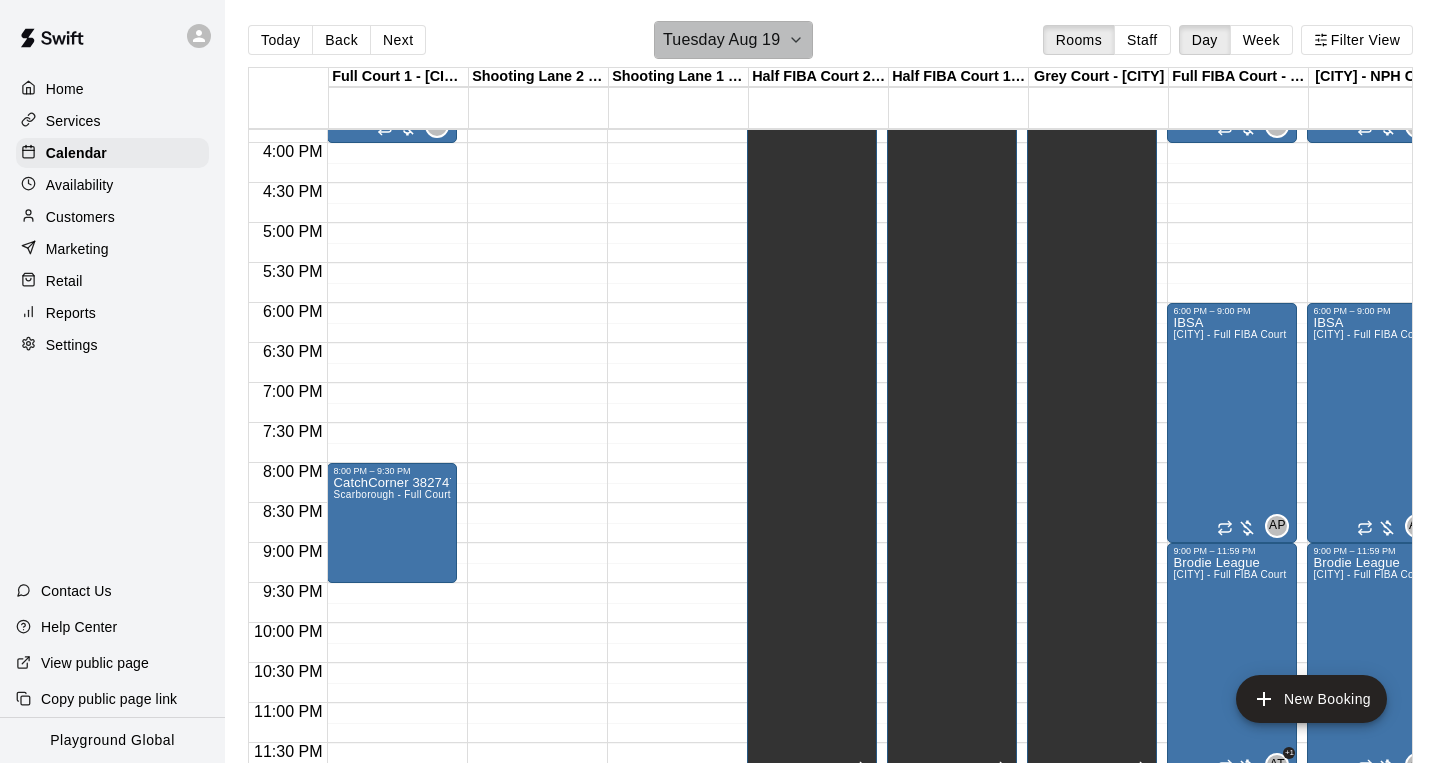 click 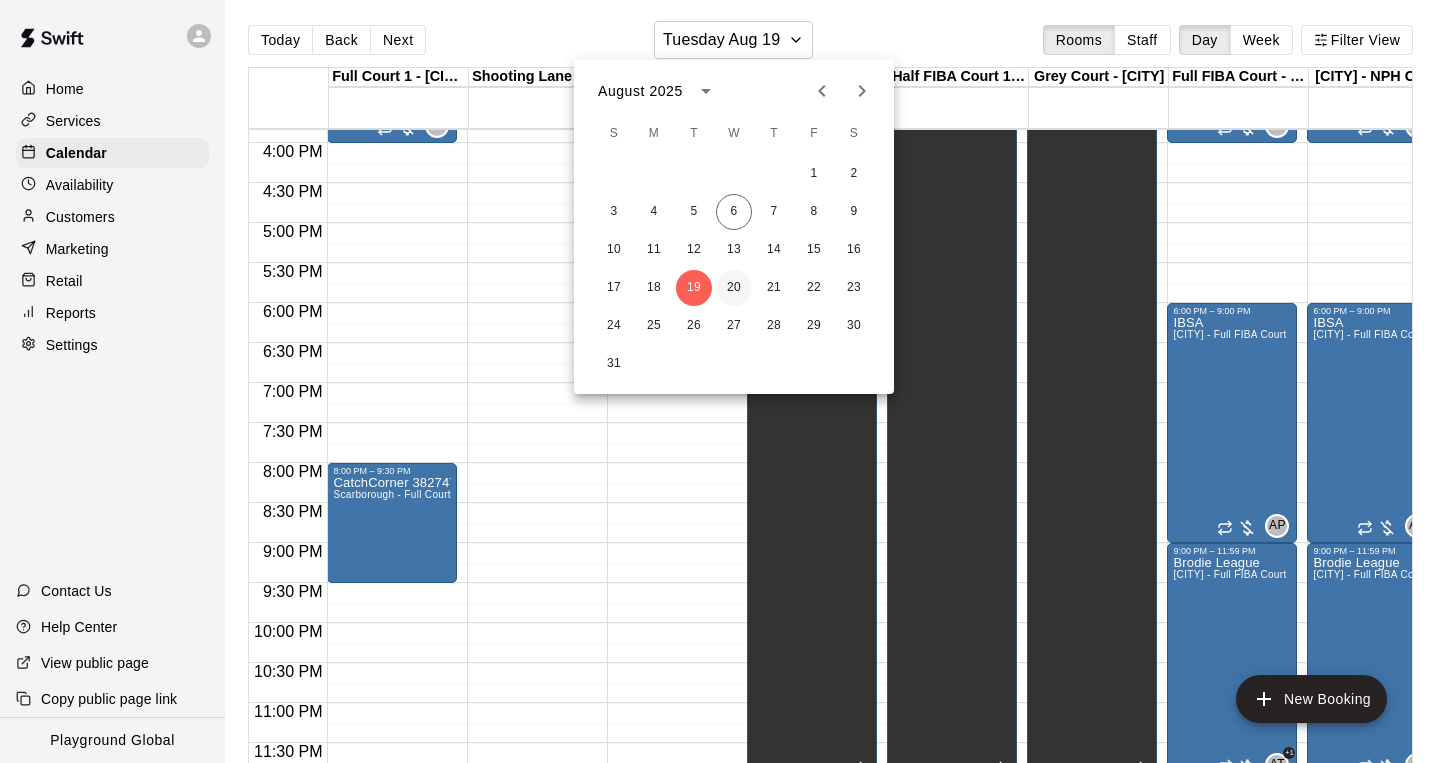 click on "20" at bounding box center [734, 288] 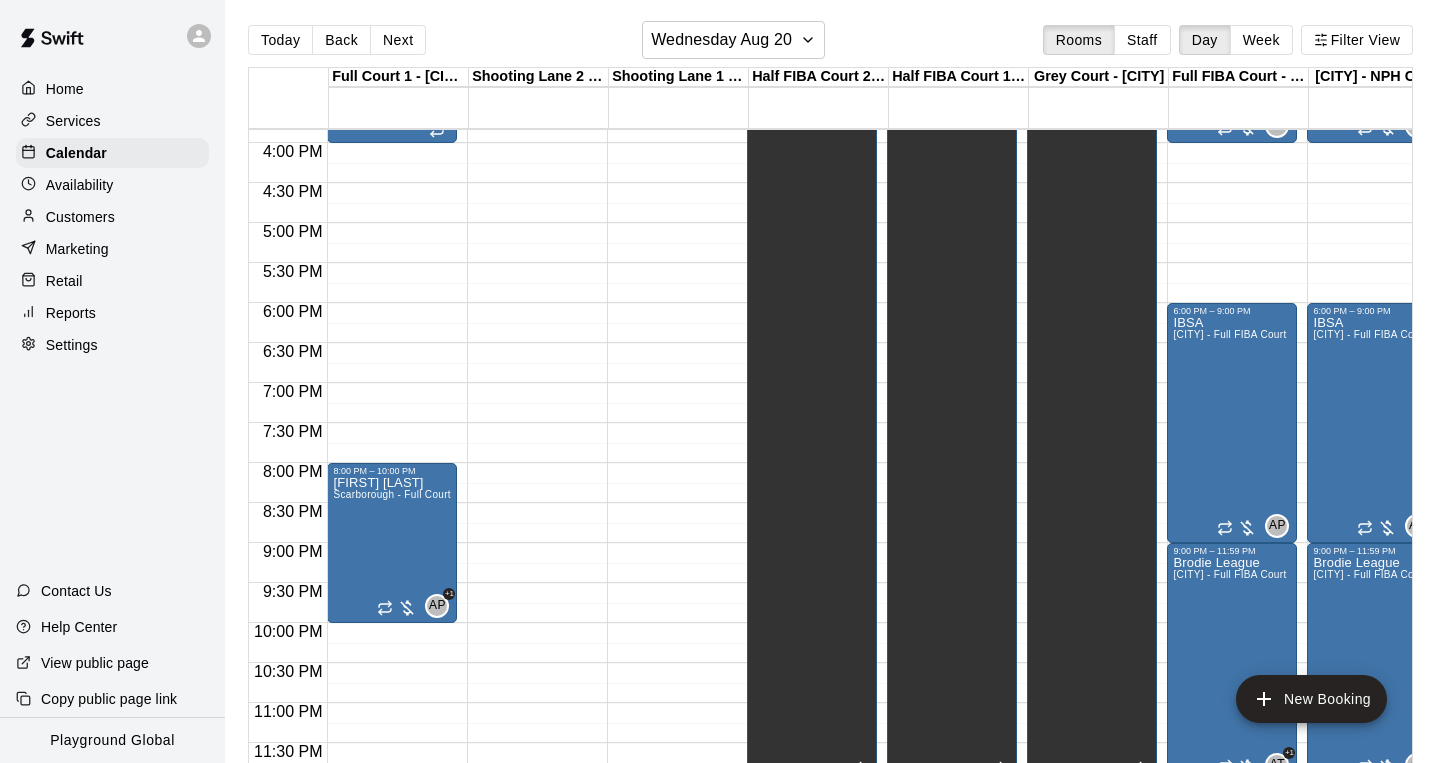 click on "Today Back Next Wednesday Aug 20 Rooms Staff Day Week Filter View Full Court 1 - [CITY] 20 Wed Shooting Lane 2 - [CITY] 20 Wed Shooting Lane 1 - [CITY] 20 Wed Half FIBA Court 2 - [CITY] 20 Wed Half FIBA Court 1 - [CITY] 20 Wed Grey Court - [CITY] 20 Wed Full FIBA Court - [CITY] 20 Wed NPH Court - [CITY] 20 Wed HS Court - [CITY] 20 Wed Full FIBA Court - [CITY] 20 Wed HS Court 1 - [CITY] 20 Wed HS Court 2 - [CITY] 20 Wed 12:00 AM 12:30 AM 1:00 AM 1:30 AM 2:00 AM 2:30 AM 3:00 AM 3:30 AM 4:00 AM 4:30 AM 5:00 AM 5:30 AM 6:00 AM 6:30 AM 7:00 AM 7:30 AM 8:00 AM 8:30 AM 9:00 AM 9:30 AM 10:00 AM 10:30 AM 11:00 AM 11:30 AM 12:00 PM 12:30 PM 1:00 PM 1:30 PM 2:00 PM 2:30 PM 3:00 PM 3:30 PM 4:00 PM 4:30 PM 5:00 PM 5:30 PM 6:00 PM 6:30 PM 7:00 PM 7:30 PM 8:00 PM 8:30 PM 9:00 PM 9:30 PM 10:00 PM 10:30 PM 11:00 PM 11:30 PM 12:00 AM – 8:00 AM Closed 9:00 AM – 4:00 PM Nike Camps - [LAST] [CITY] - Full Court 8:00 PM – 10:00 PM [FIRST] [LAST] AP +1 Closed" at bounding box center (832, 394) 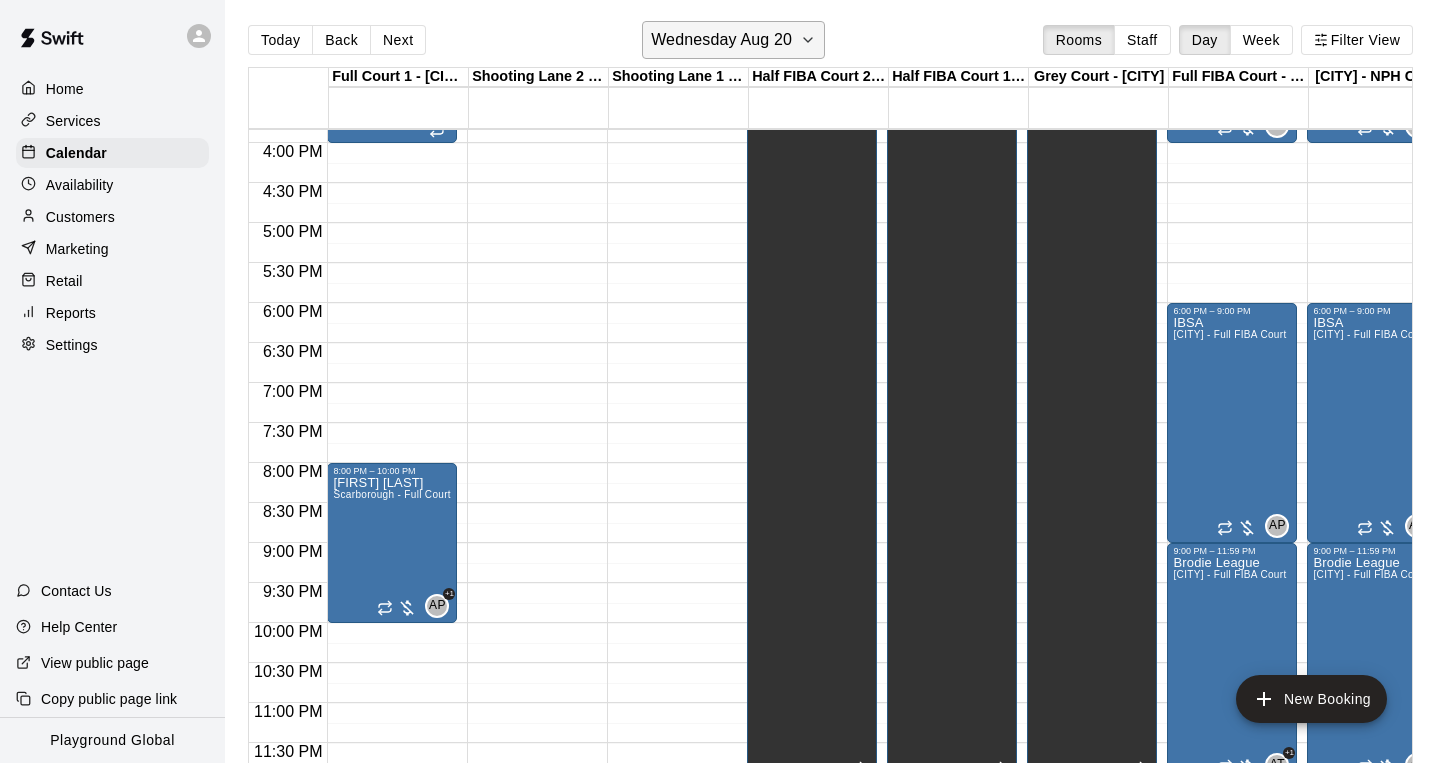 click 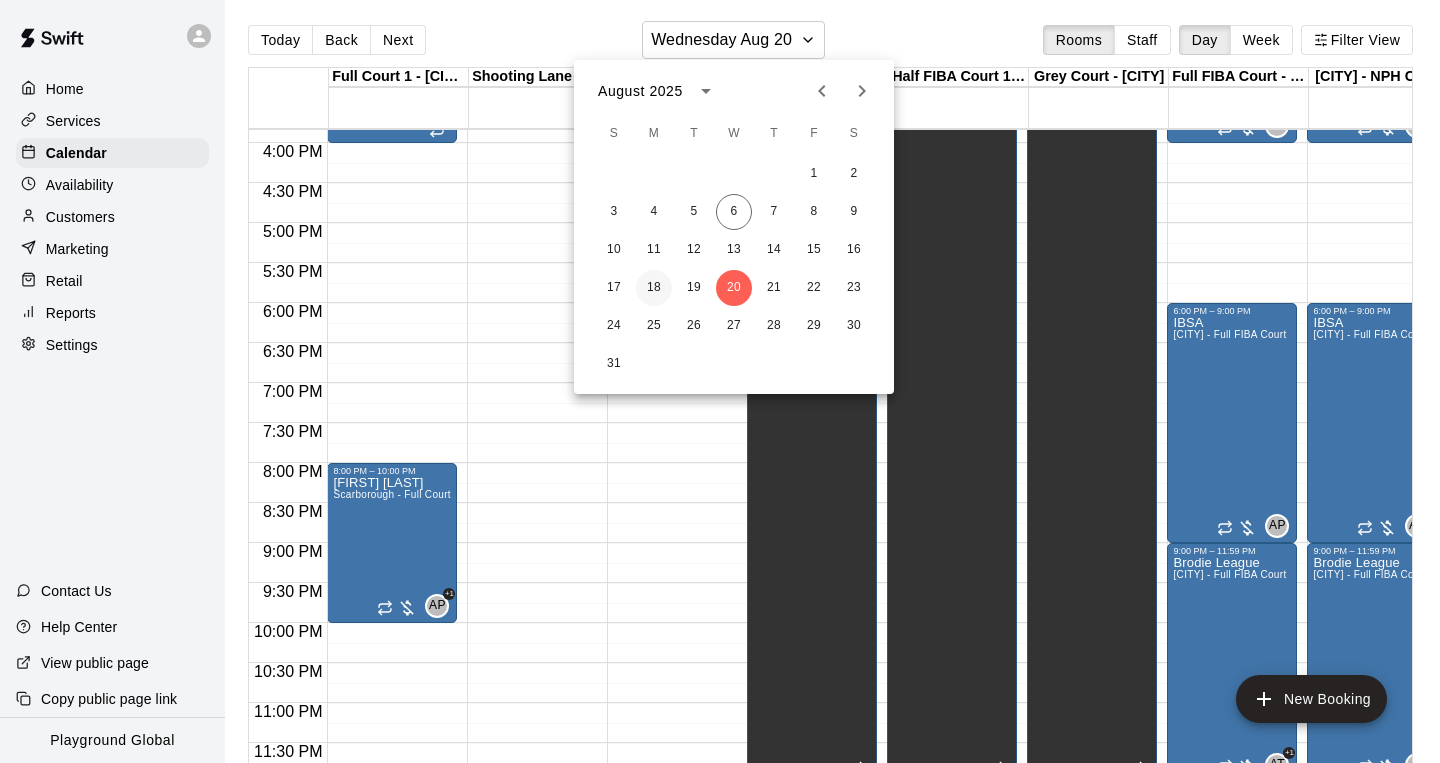 click on "18" at bounding box center (654, 288) 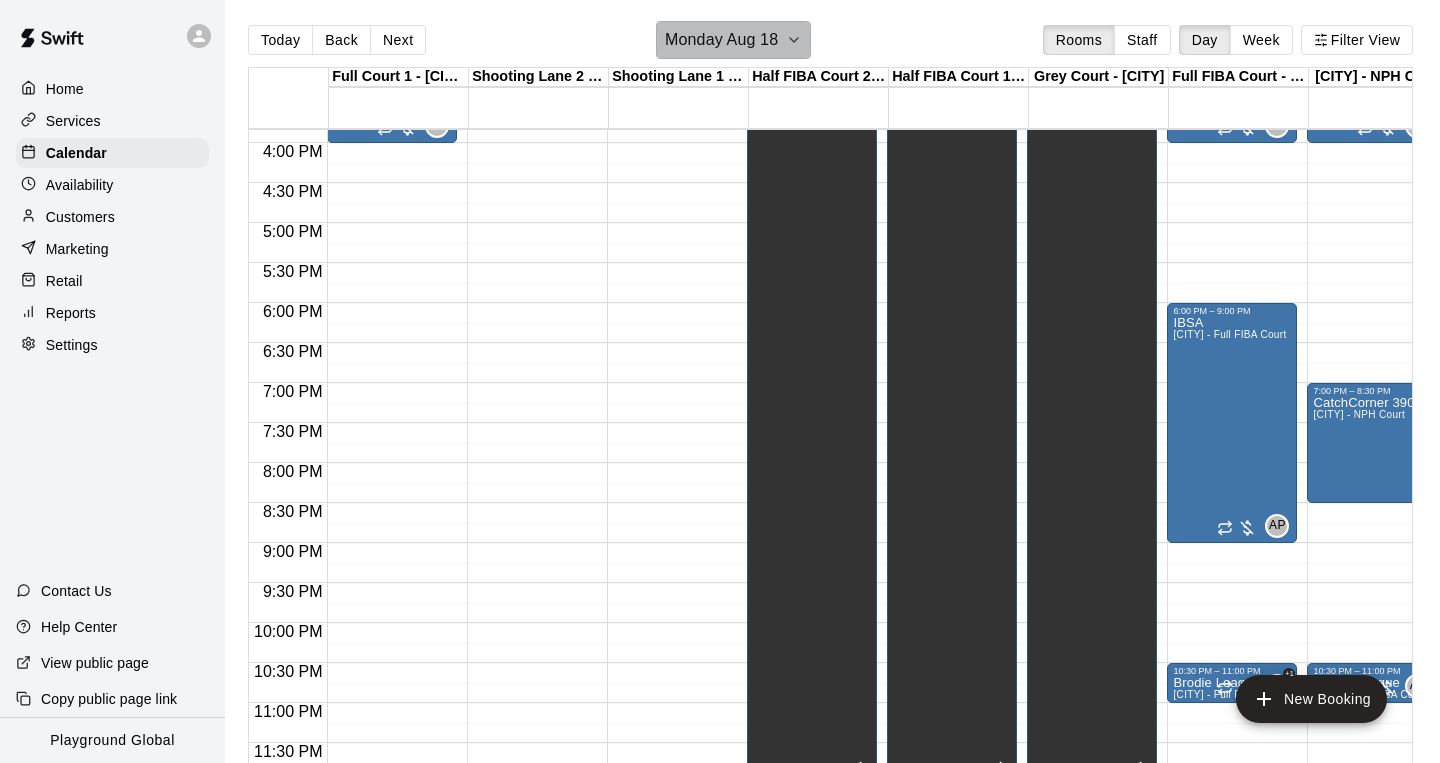 click on "Monday Aug 18" at bounding box center [721, 40] 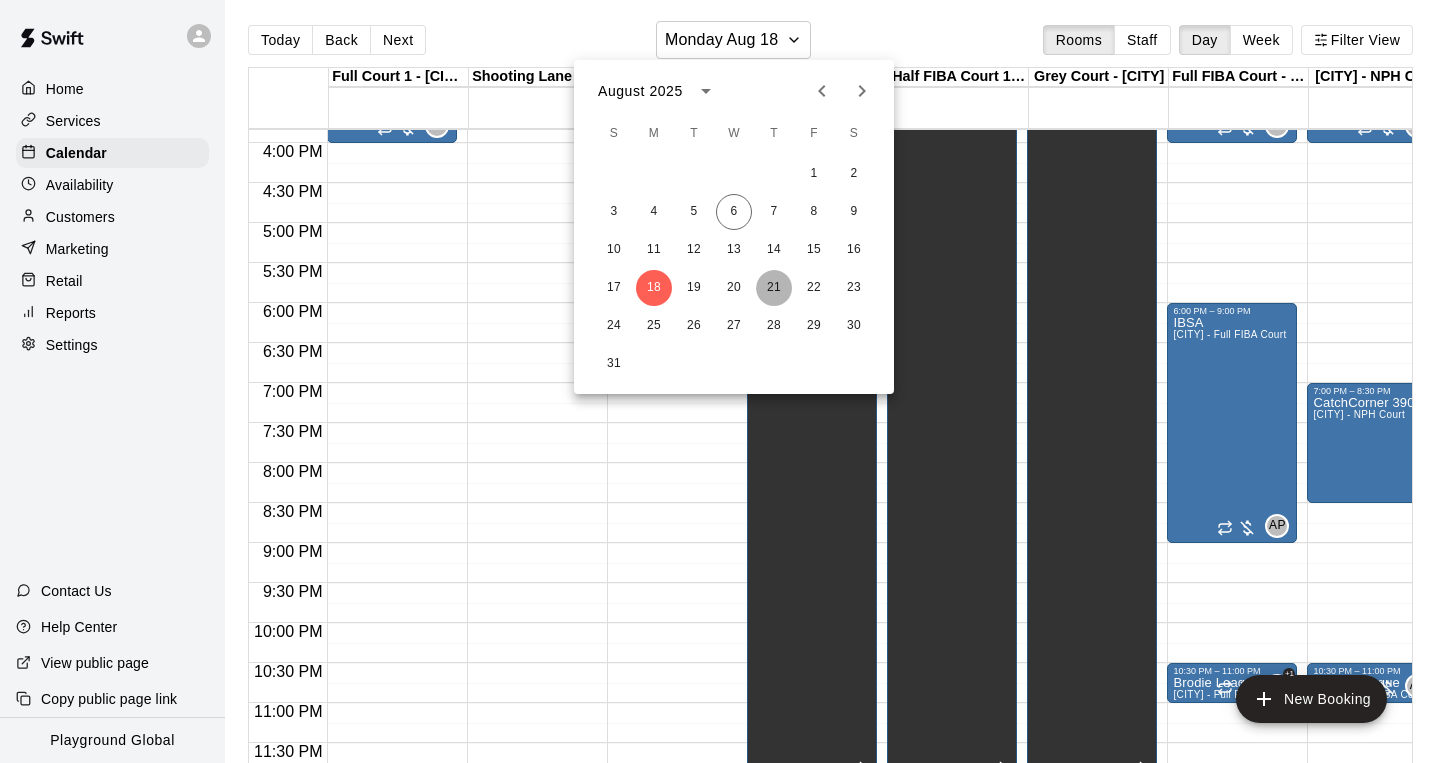 click on "21" at bounding box center (774, 288) 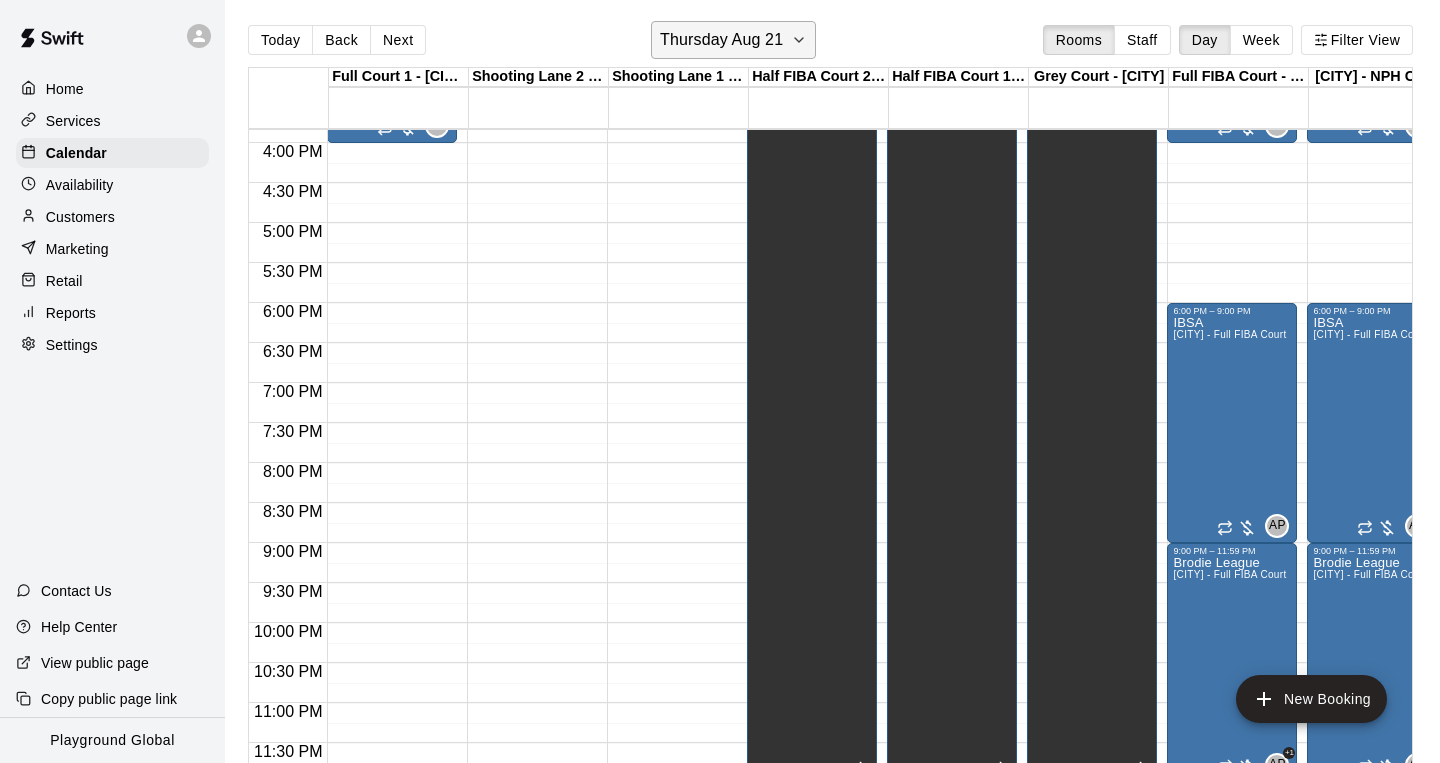 click on "Thursday Aug 21" at bounding box center (721, 40) 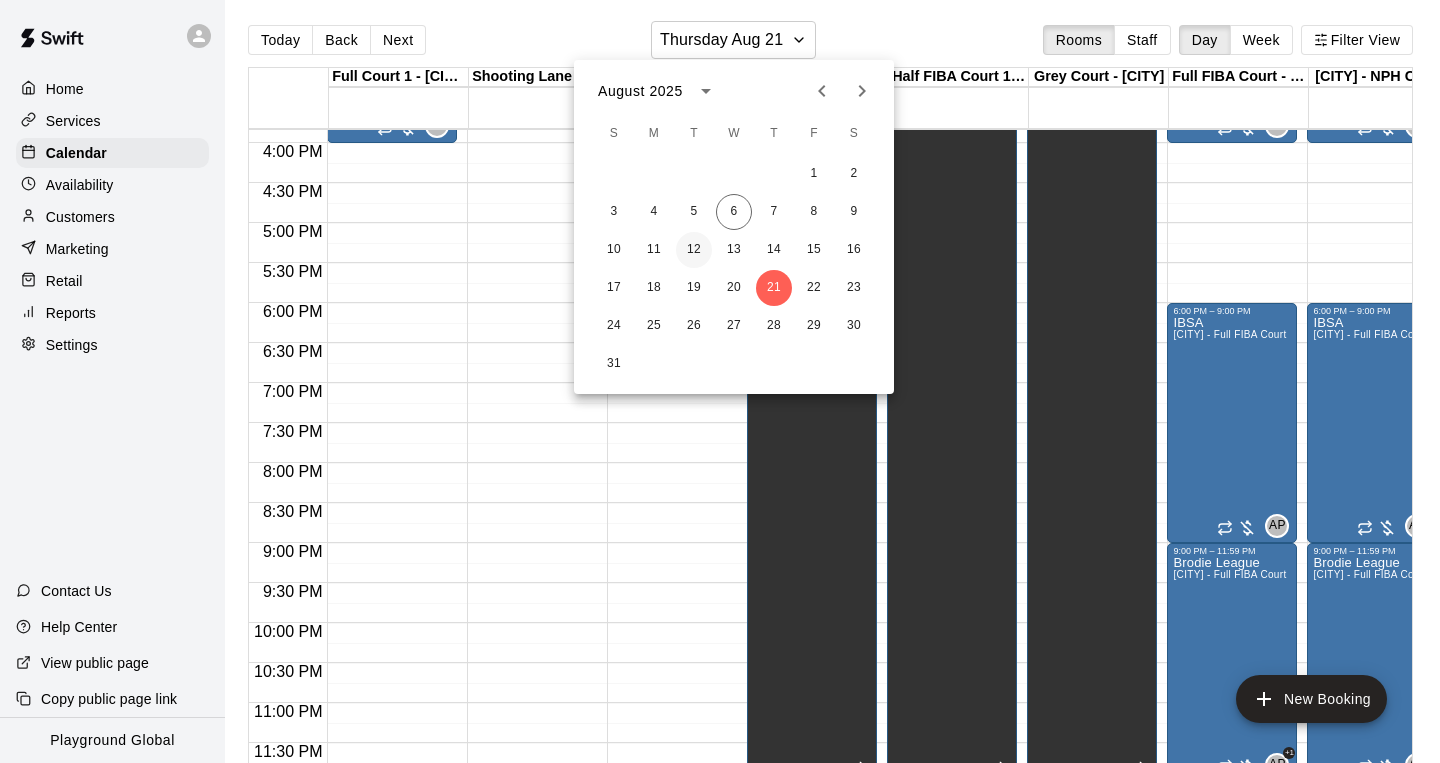 click on "12" at bounding box center [694, 250] 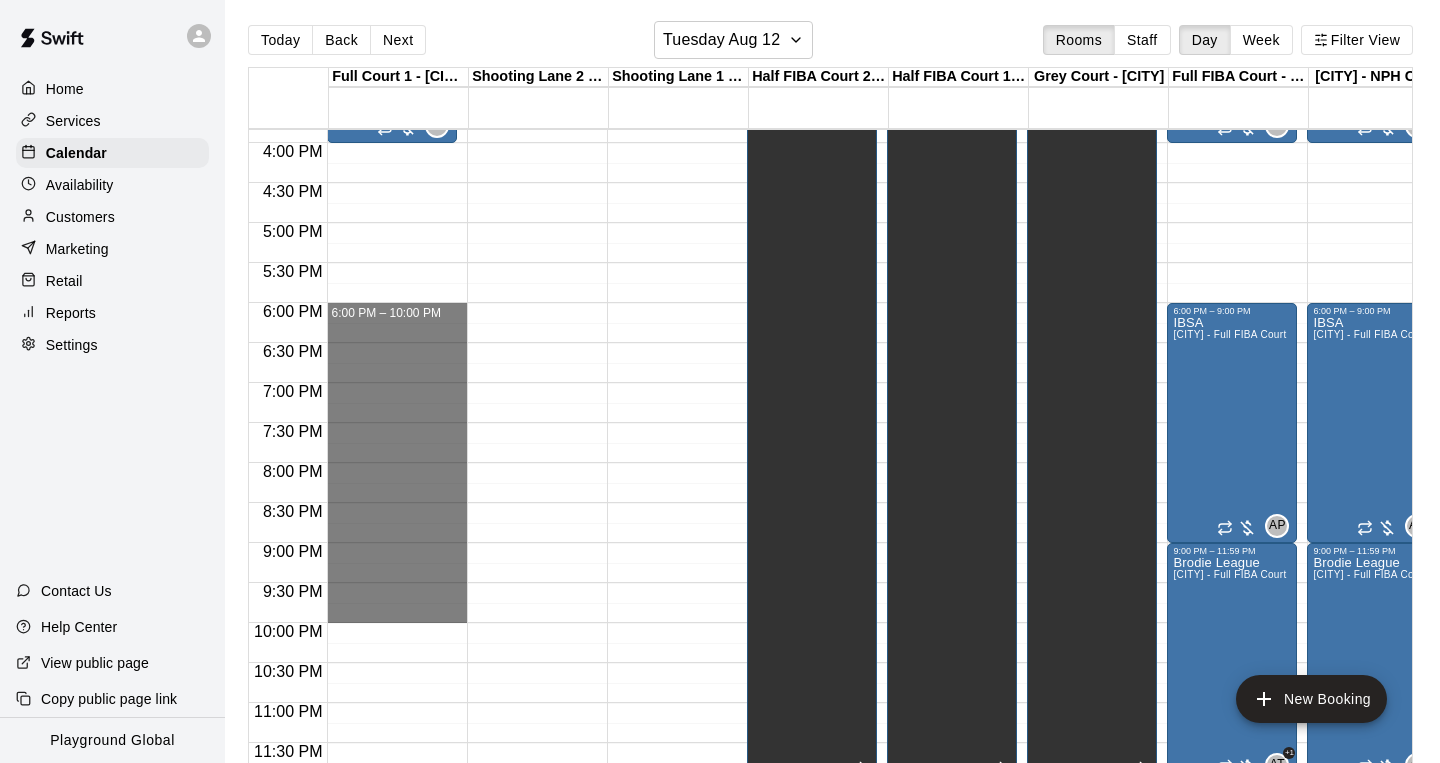 drag, startPoint x: 396, startPoint y: 311, endPoint x: 371, endPoint y: 609, distance: 299.0468 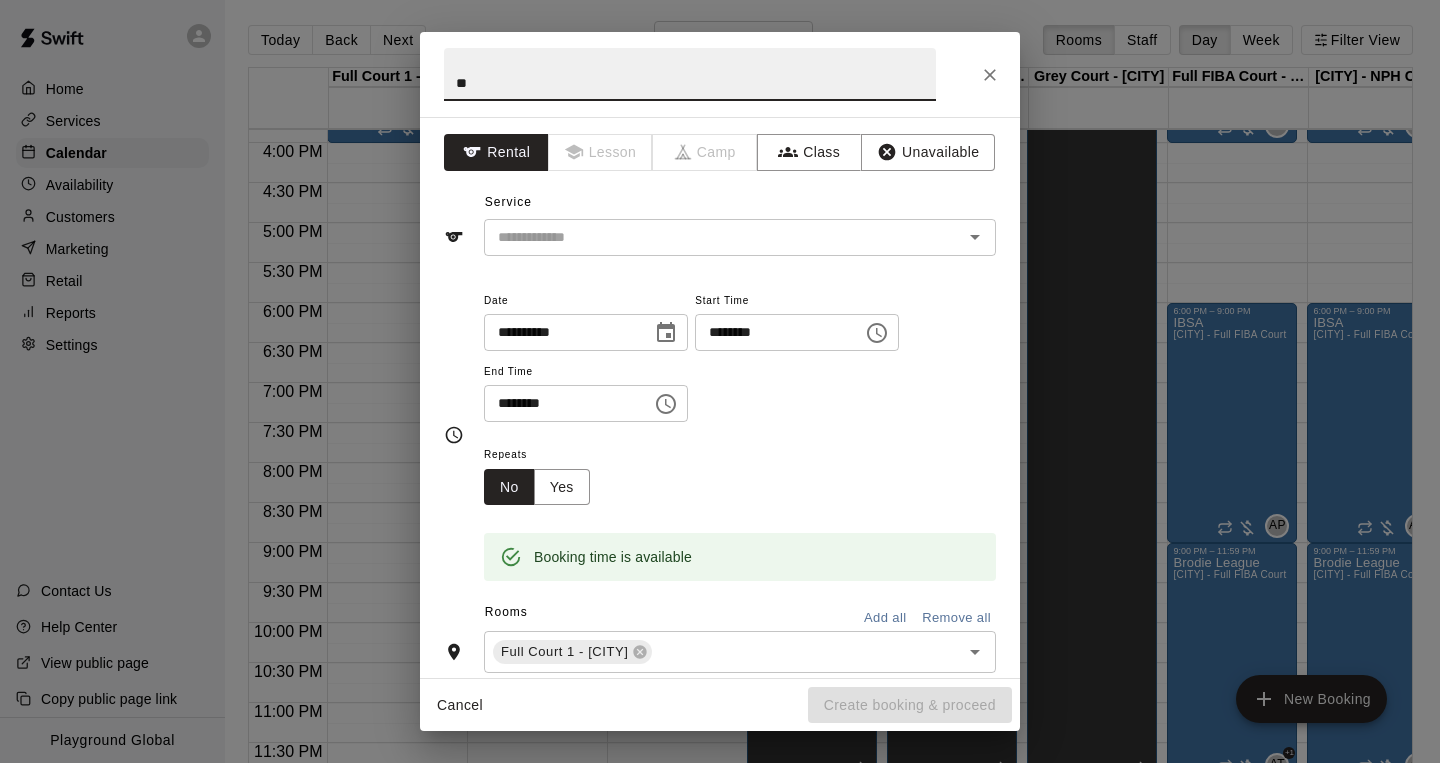 type on "*" 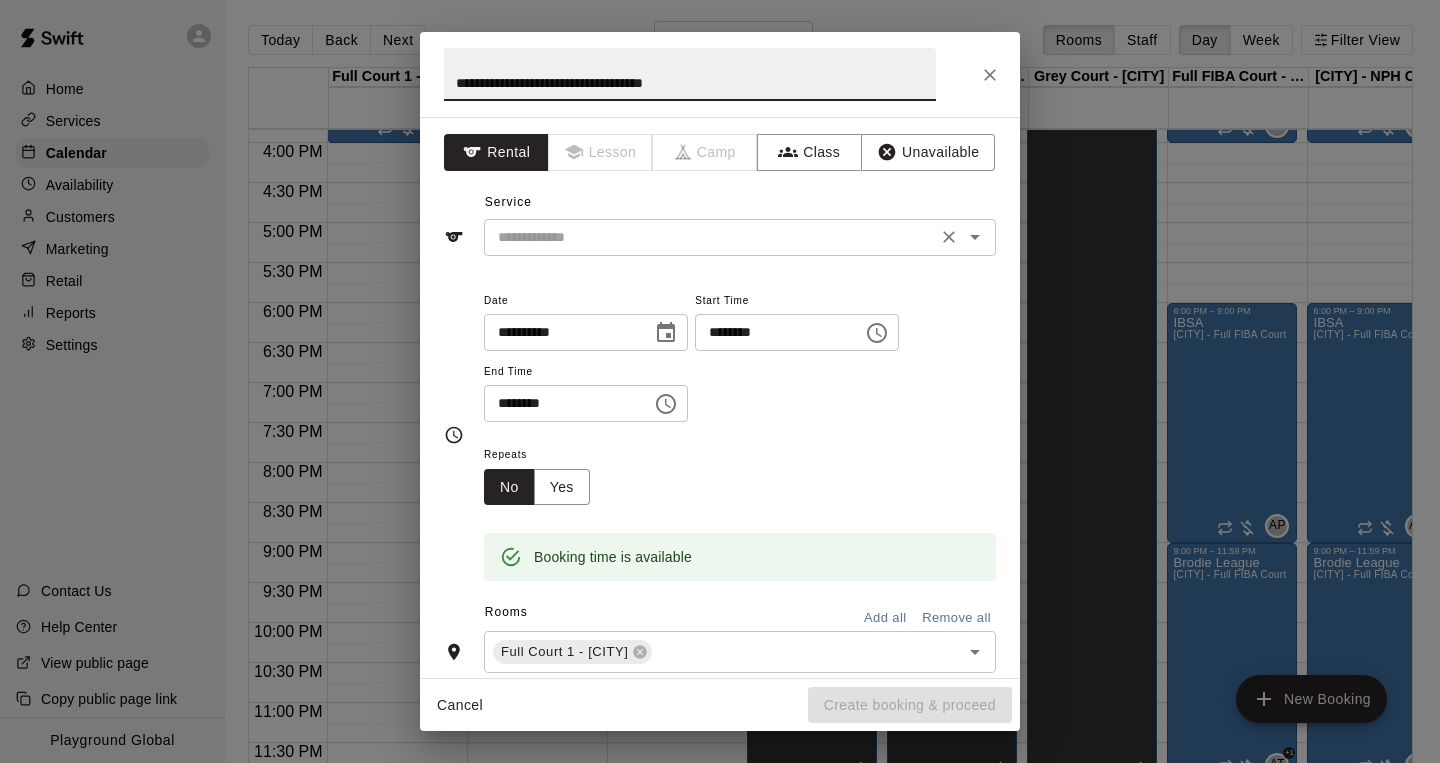 type on "**********" 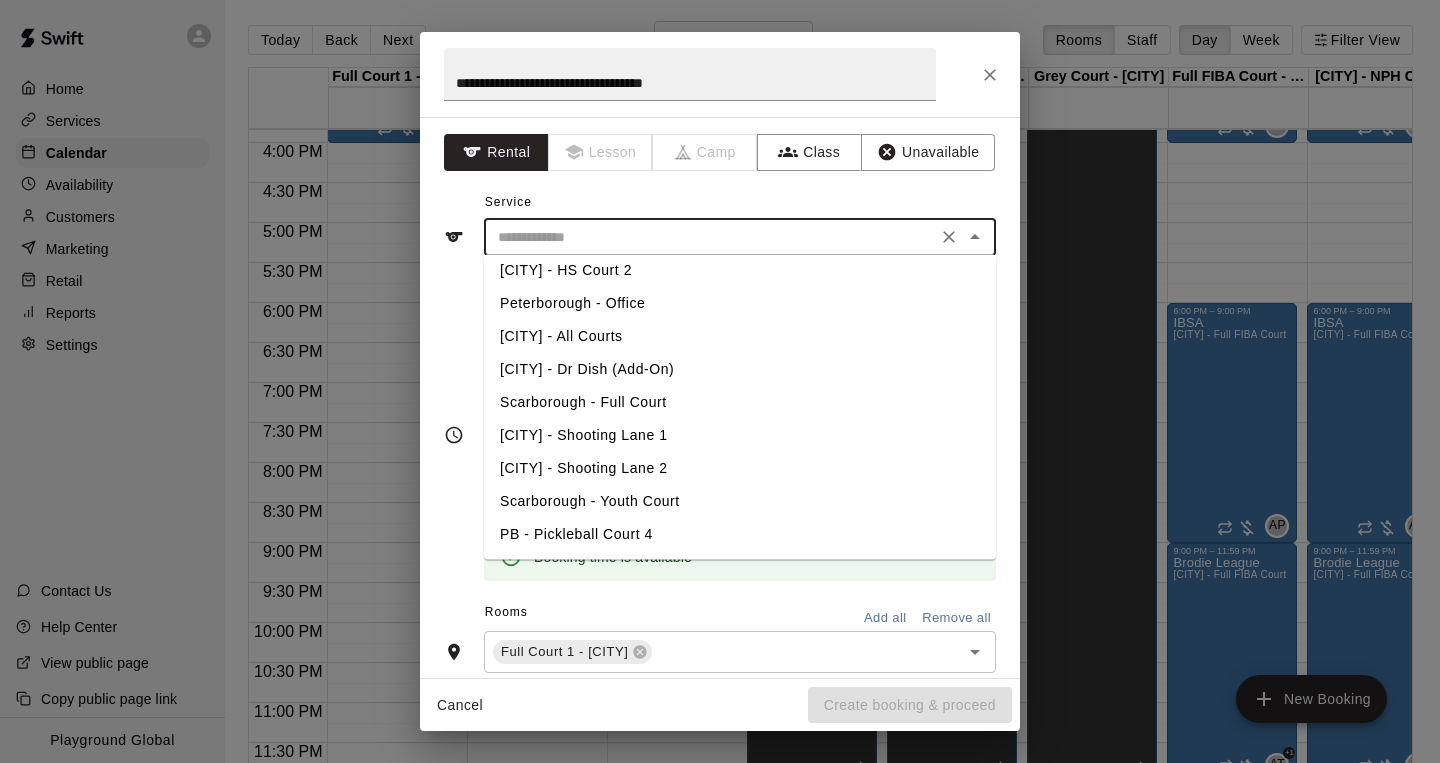 scroll, scrollTop: 668, scrollLeft: 0, axis: vertical 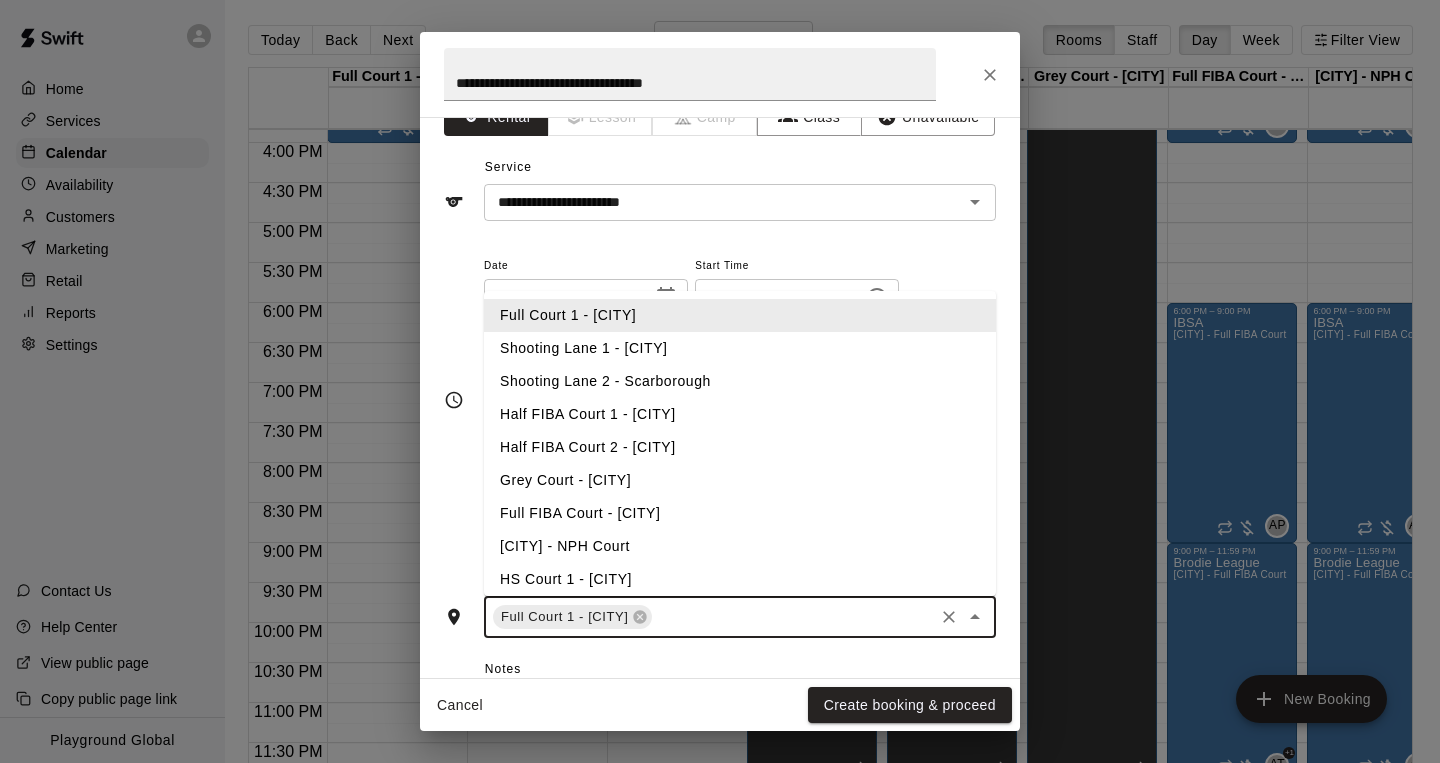 click at bounding box center (793, 617) 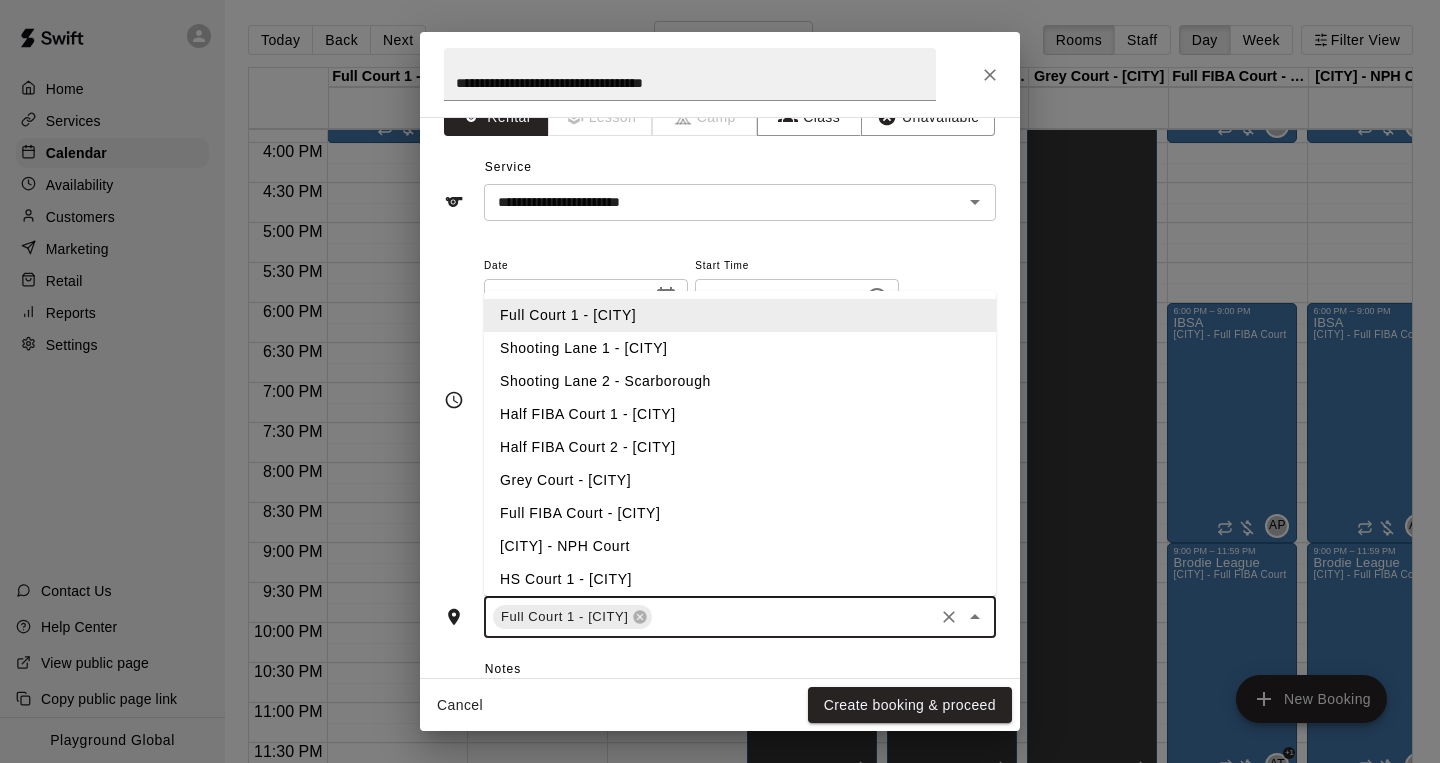 click on "Shooting Lane 1 - [CITY]" at bounding box center [740, 348] 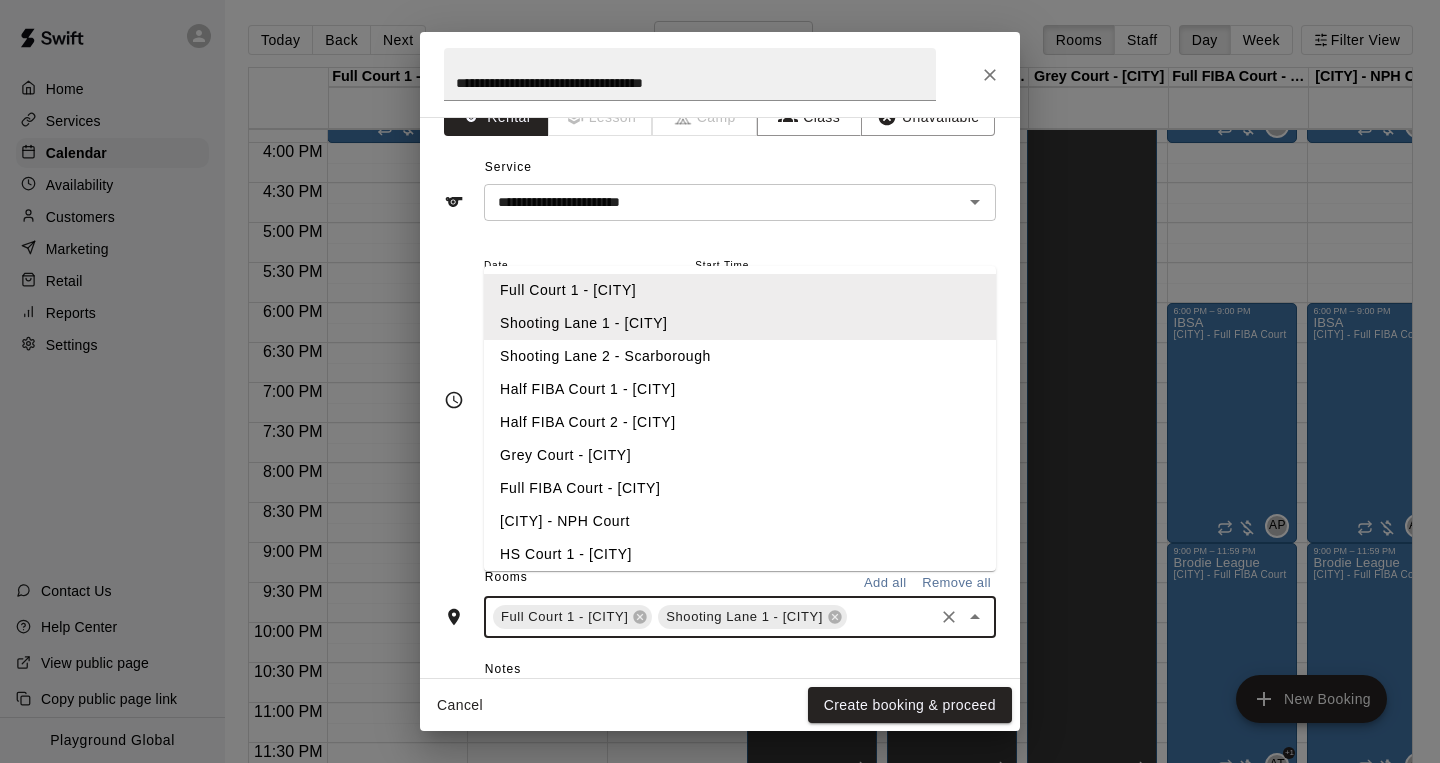 click at bounding box center (890, 617) 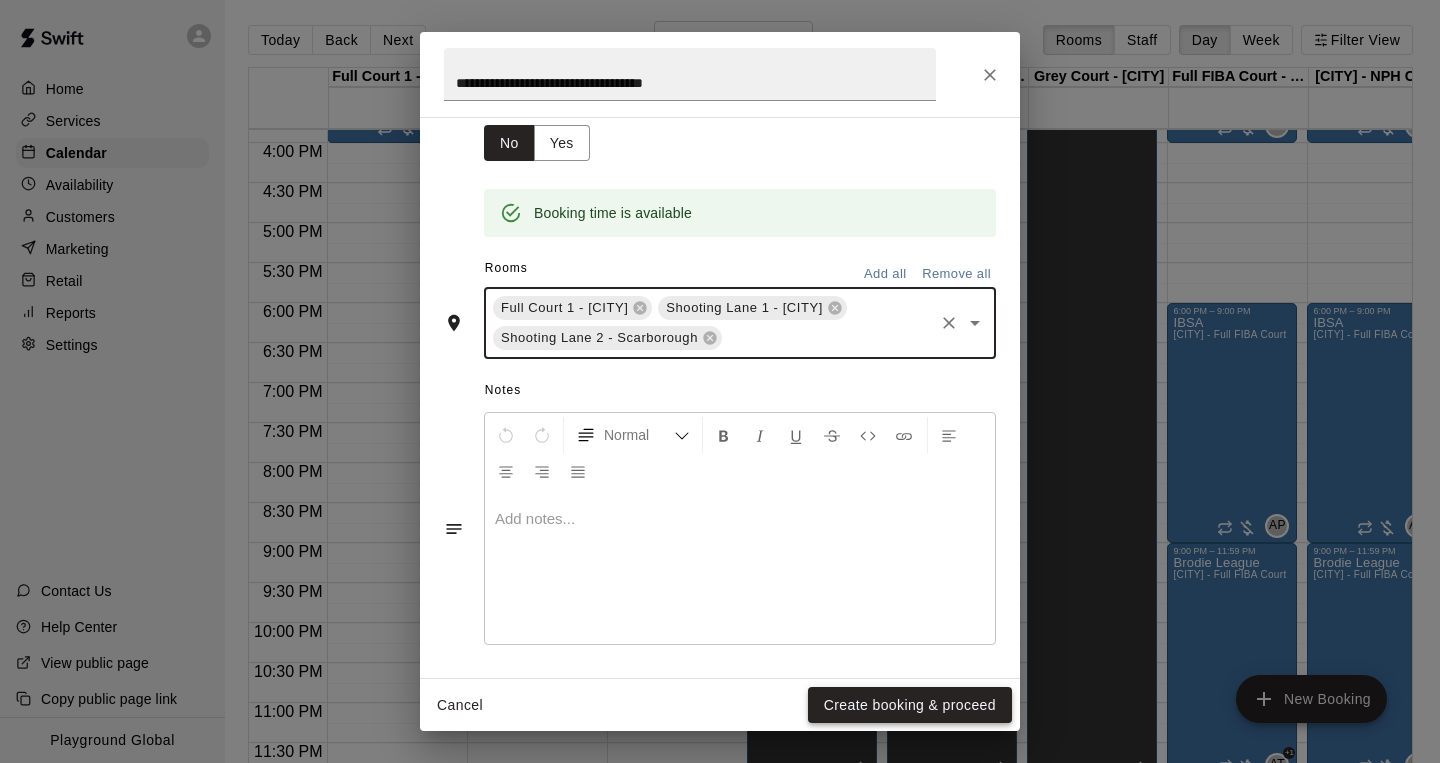 scroll, scrollTop: 343, scrollLeft: 0, axis: vertical 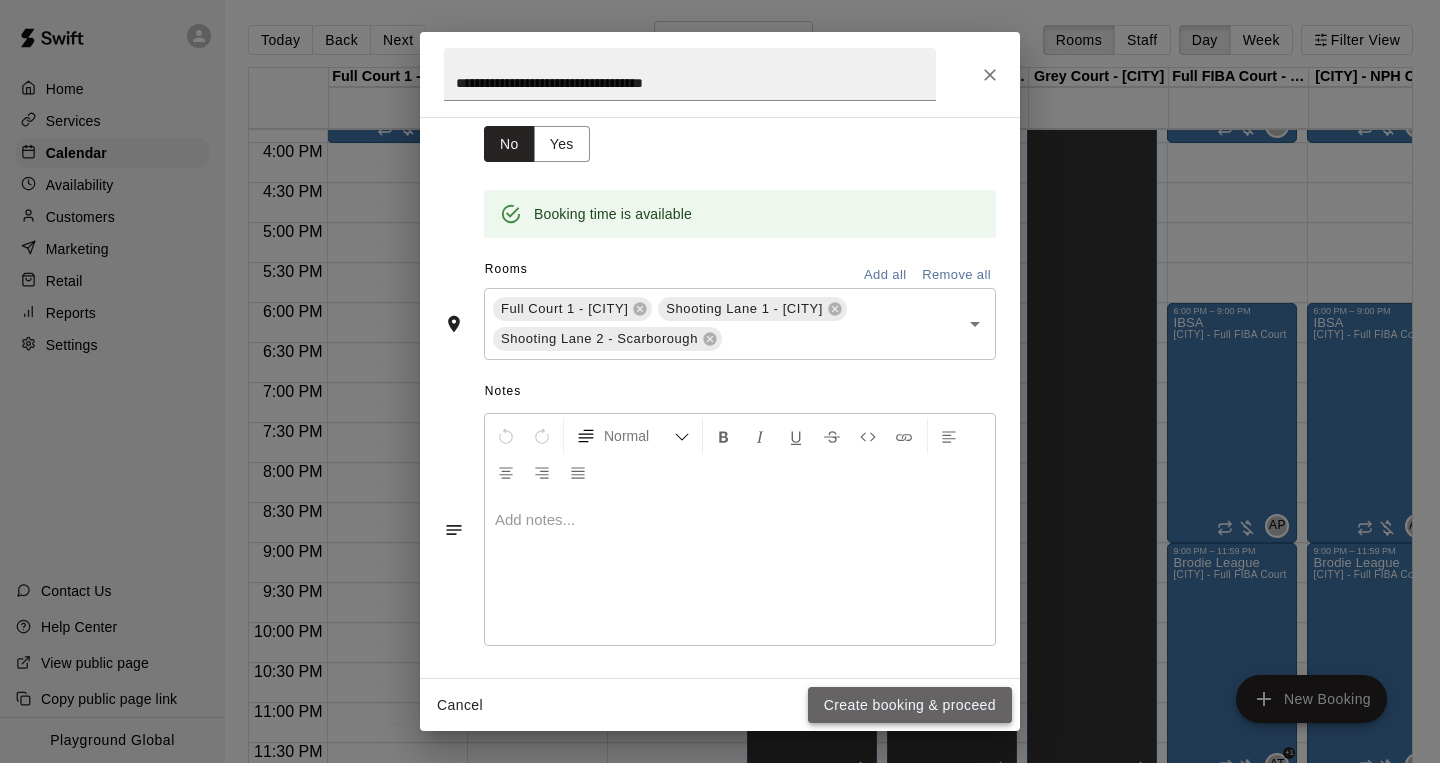 click on "Create booking & proceed" at bounding box center [910, 705] 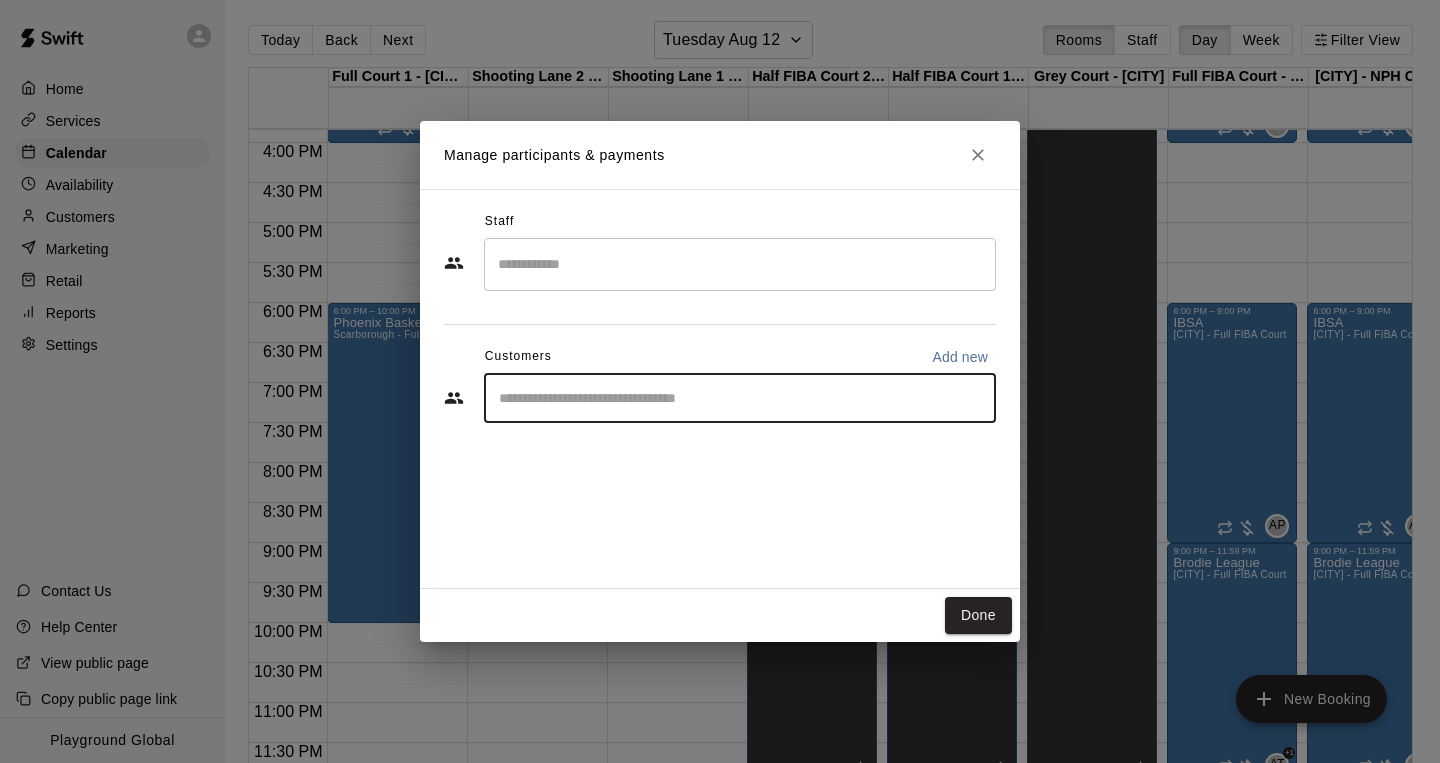 click at bounding box center (740, 398) 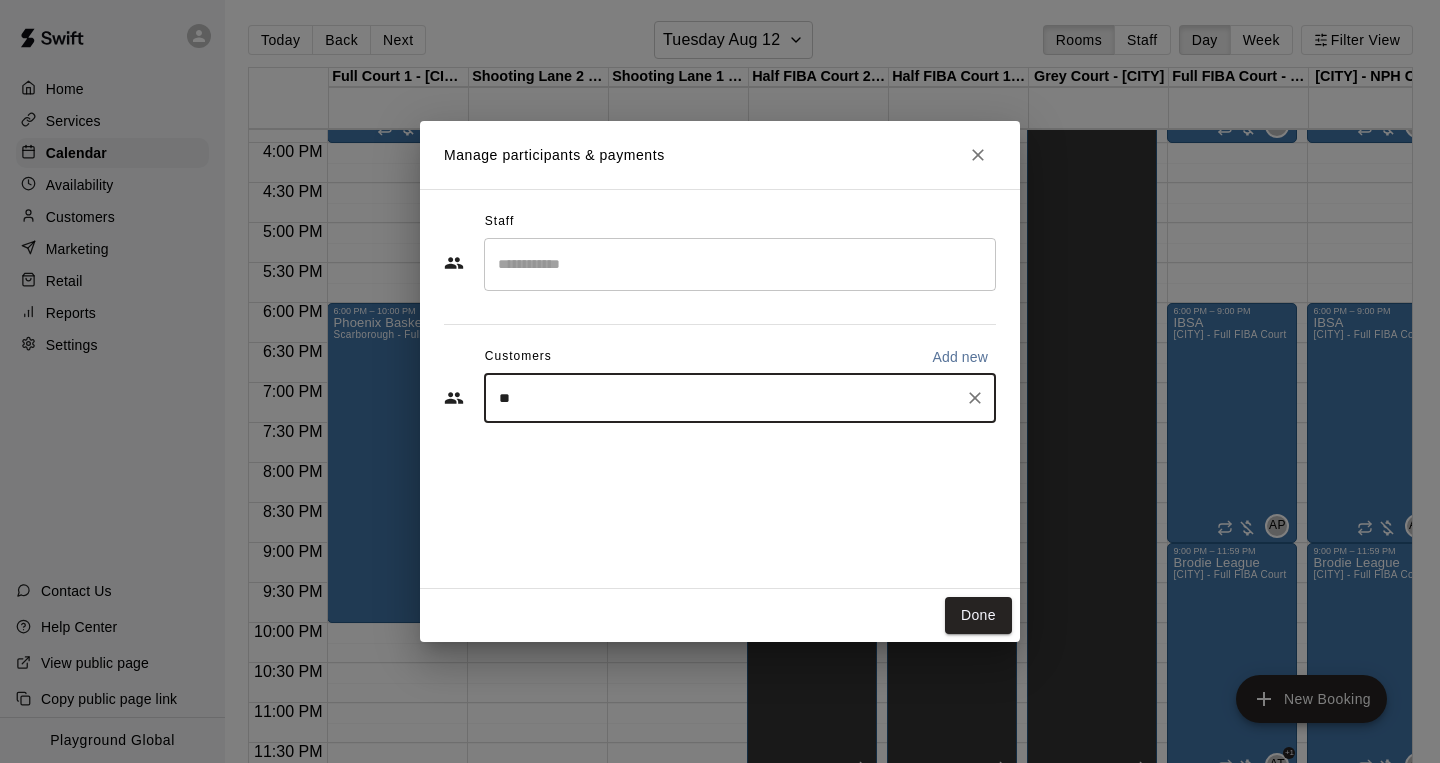 type on "***" 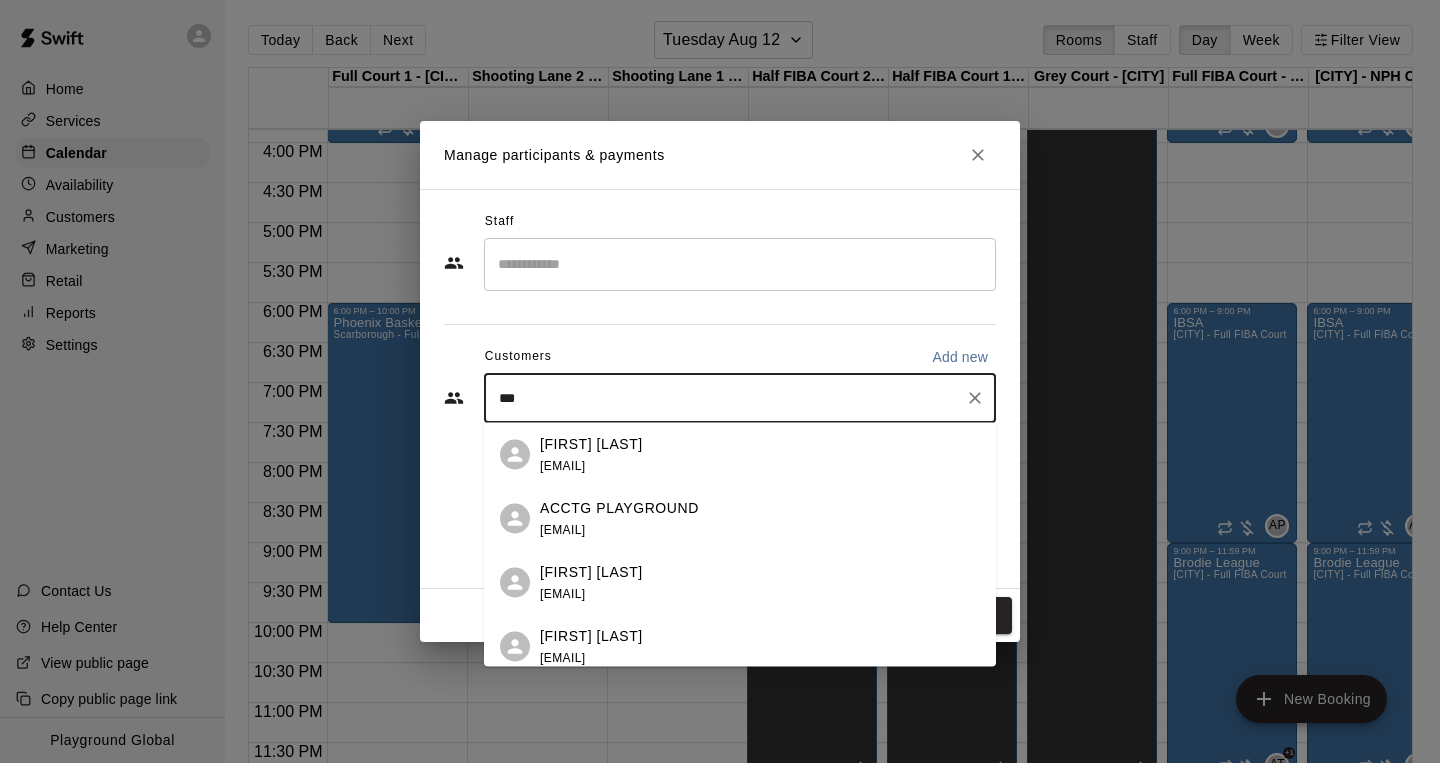 click on "ACCTG PLAYGROUND" at bounding box center [619, 507] 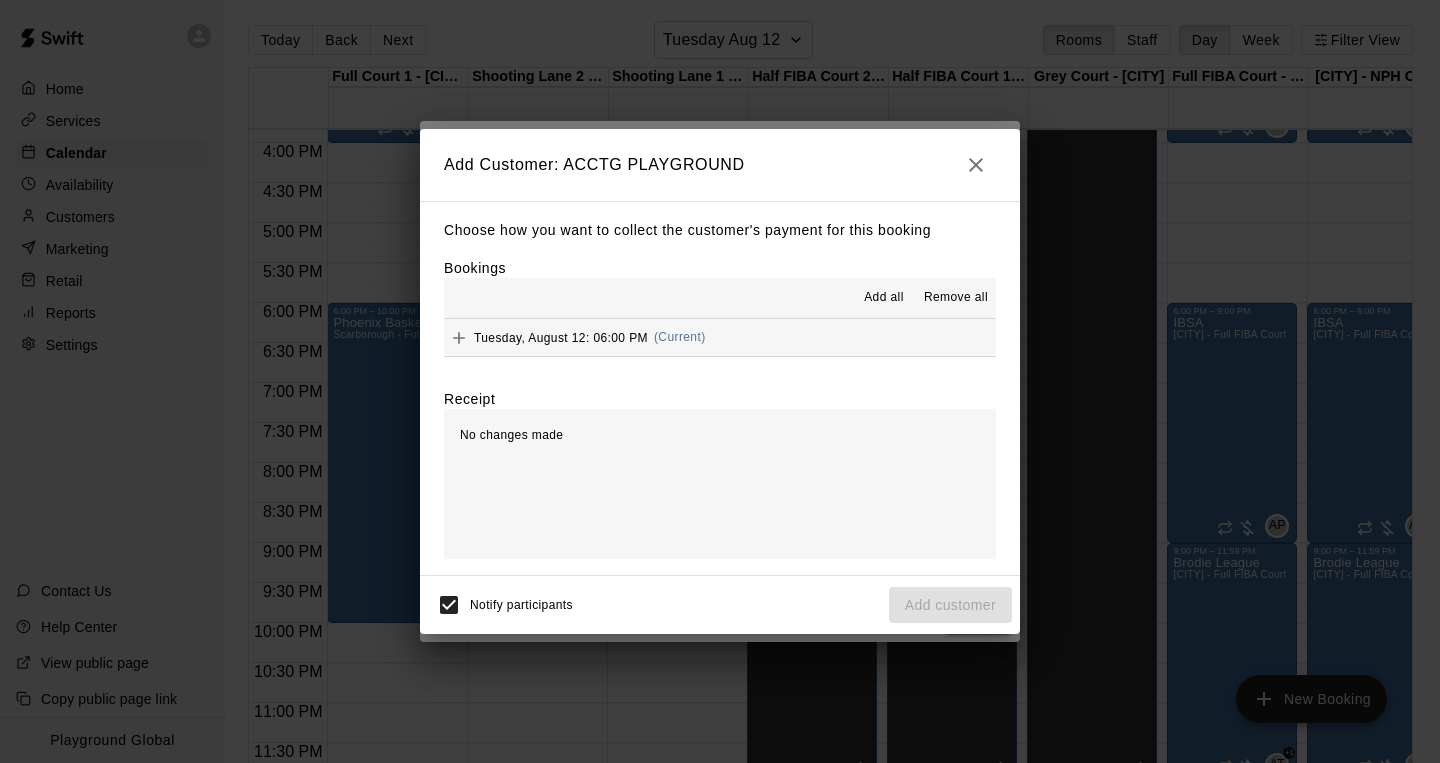 click on "Add all" at bounding box center [884, 298] 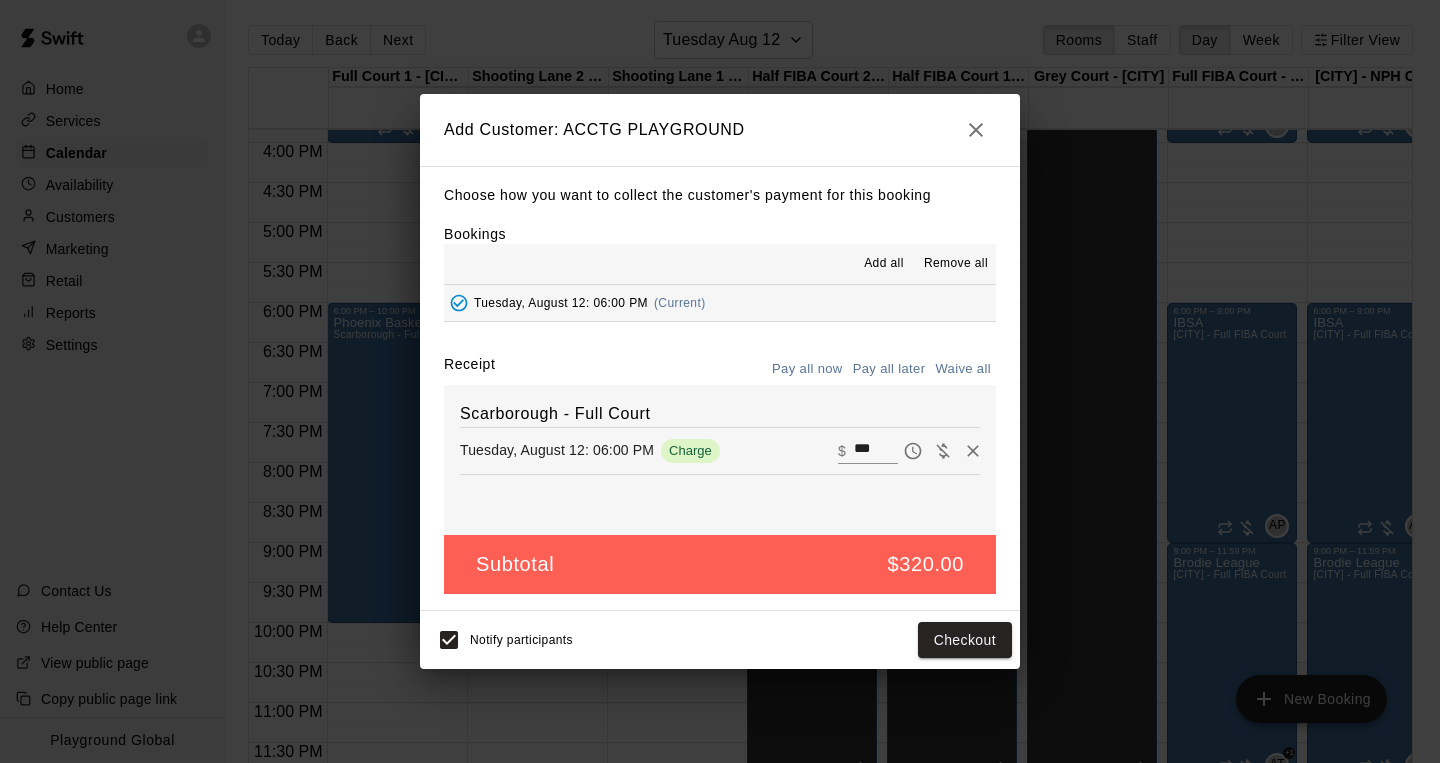 click on "Pay all later" at bounding box center (889, 369) 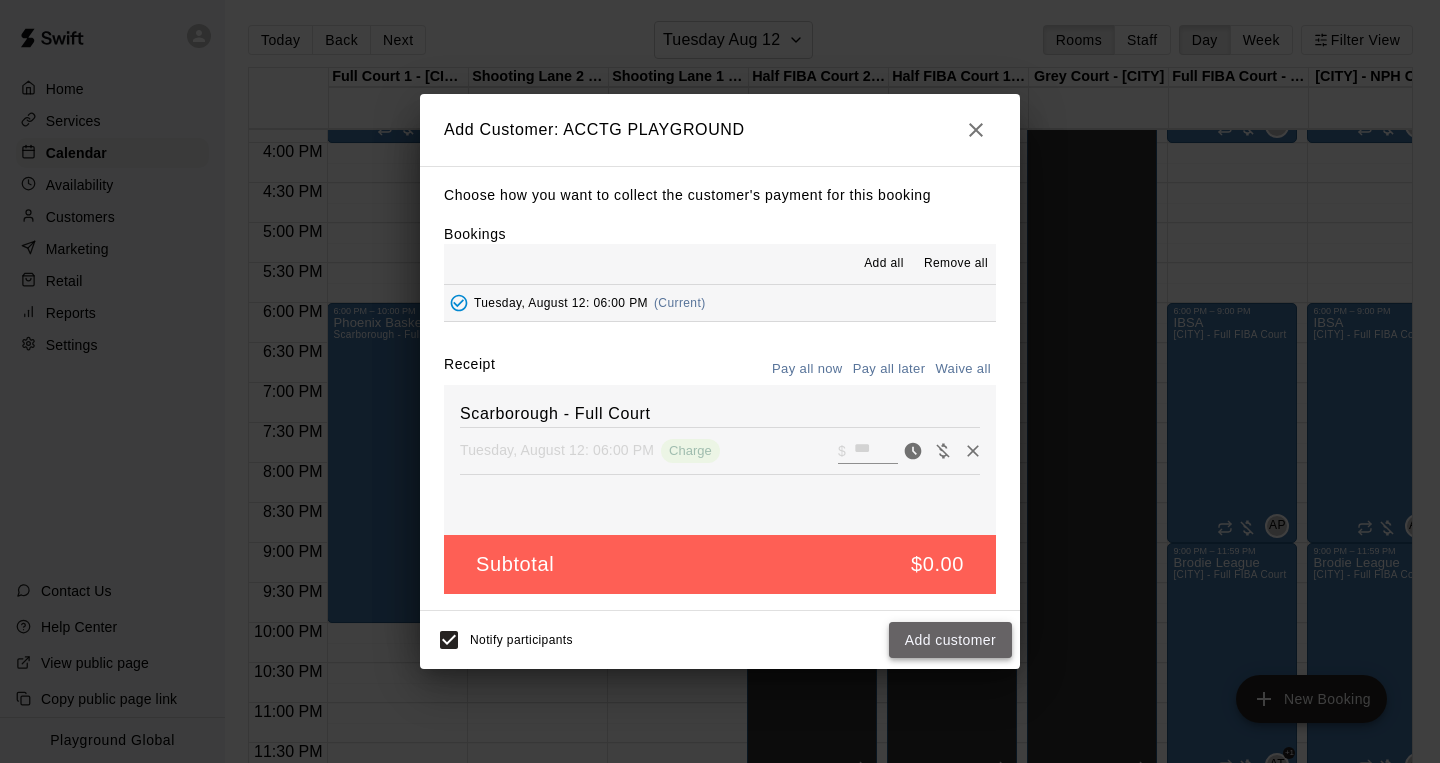 click on "Add customer" at bounding box center (950, 640) 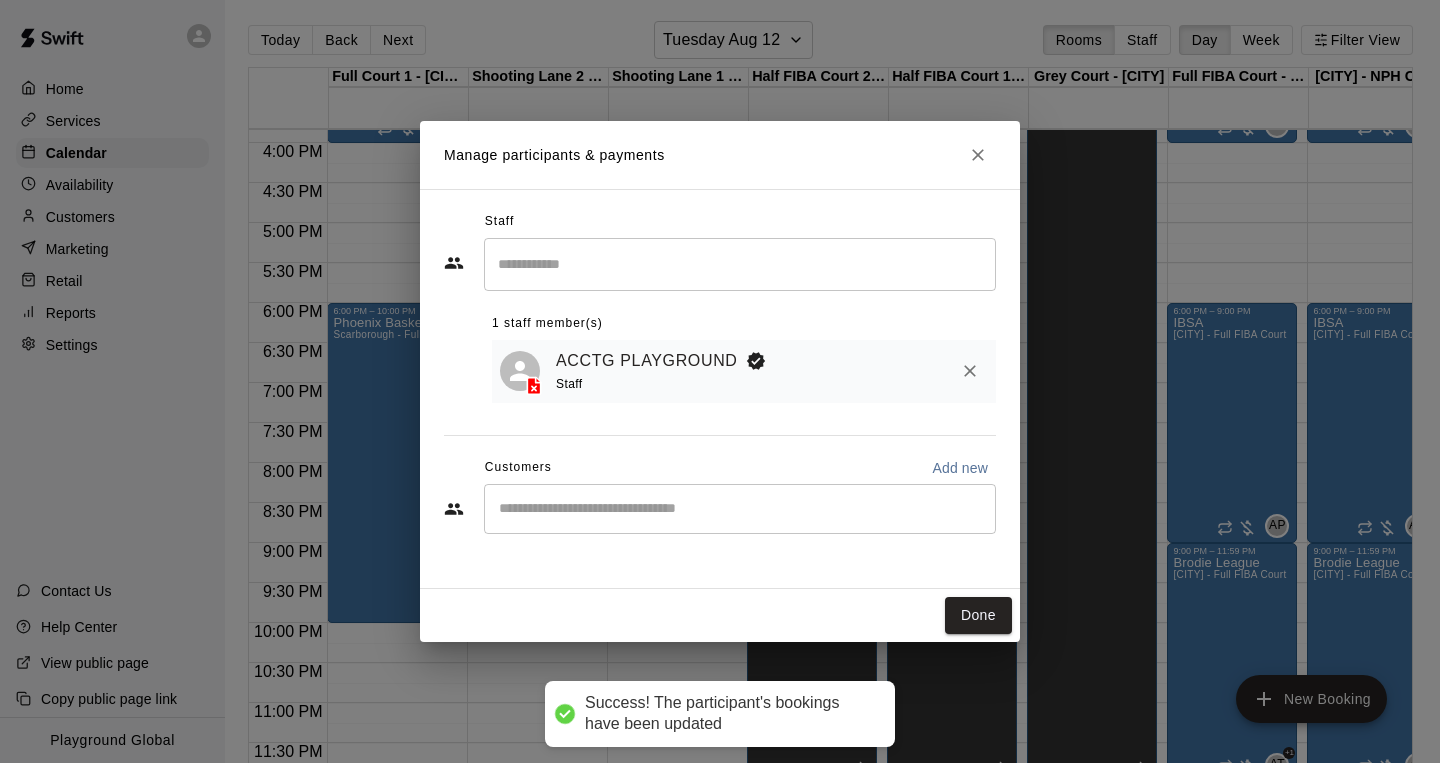 click at bounding box center (740, 509) 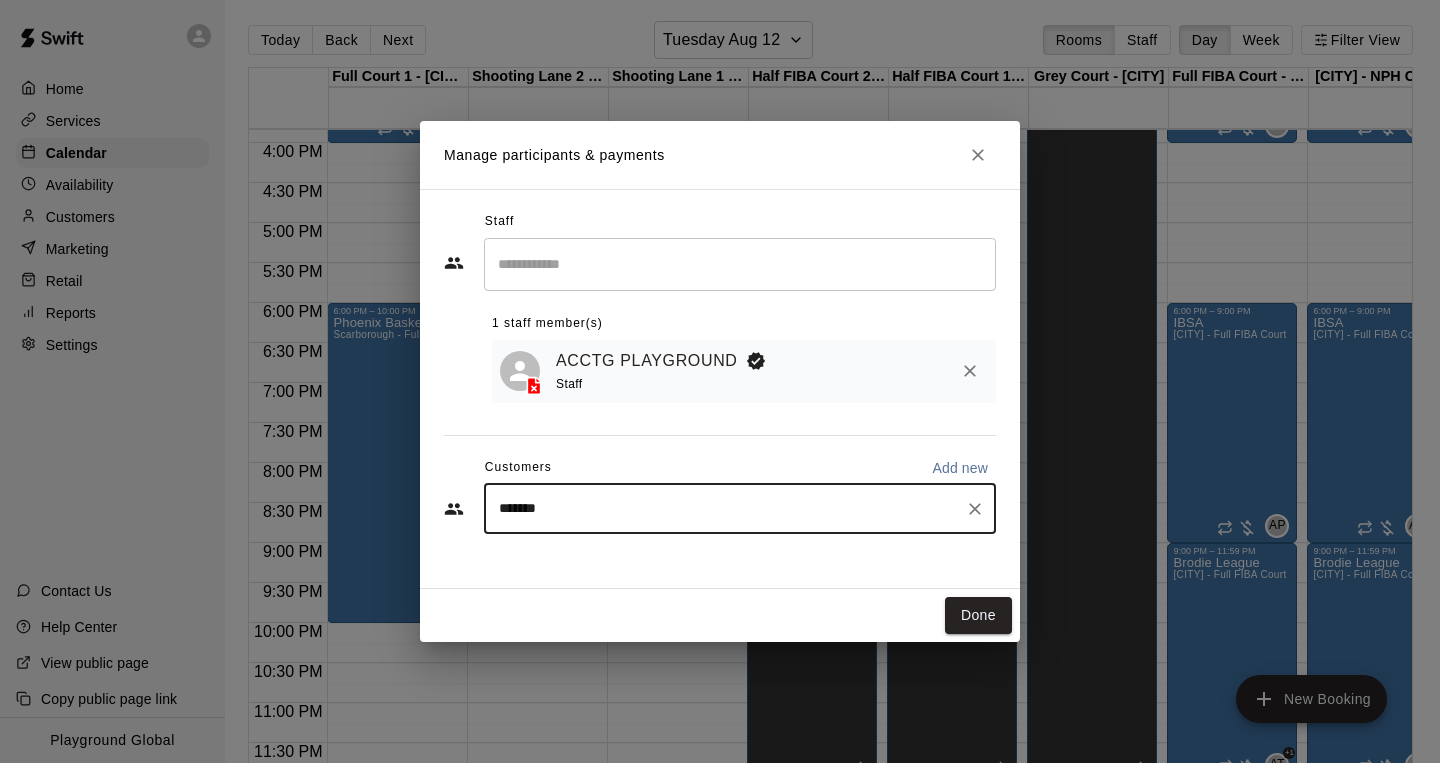 type on "********" 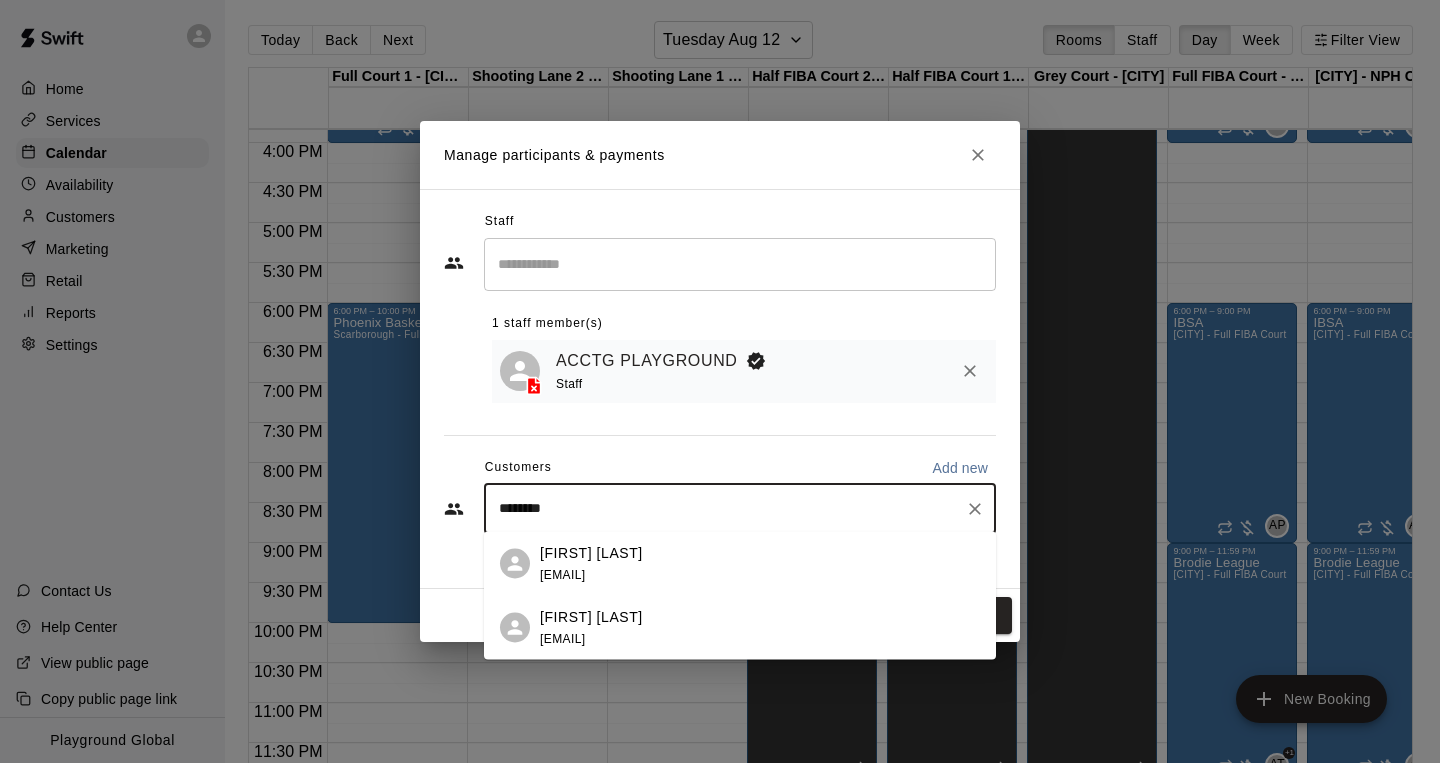 click on "[EMAIL]" at bounding box center [562, 574] 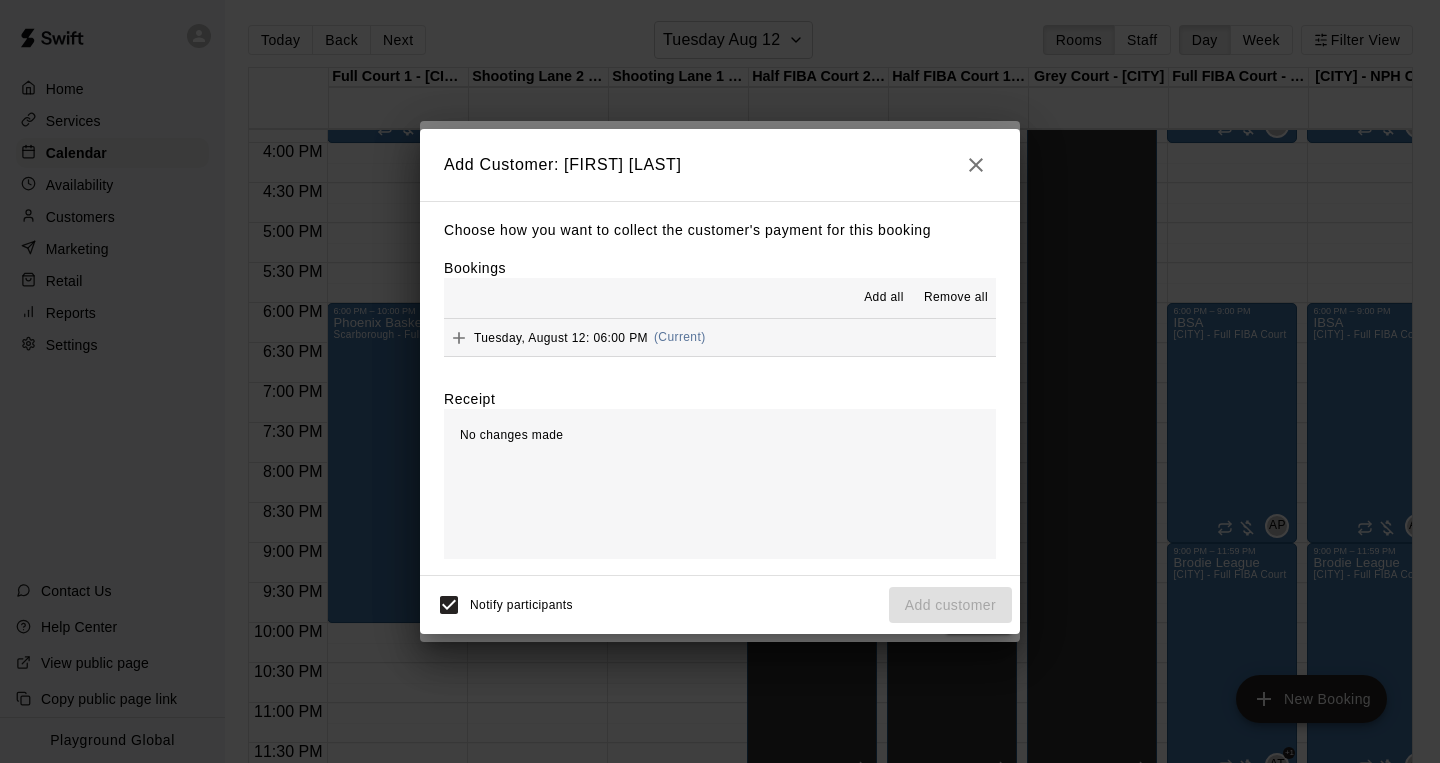 click on "Add all" at bounding box center (884, 298) 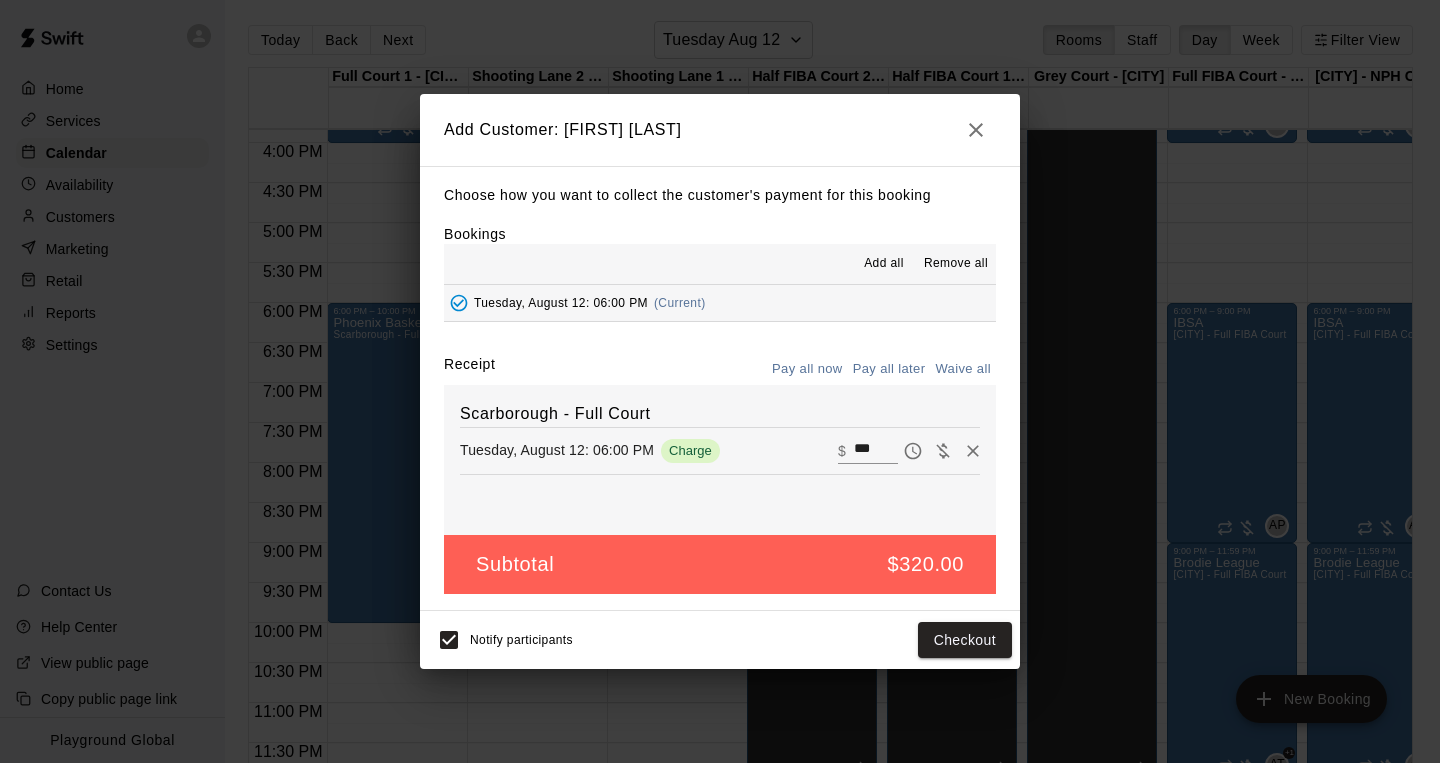 click on "Pay all later" at bounding box center [889, 369] 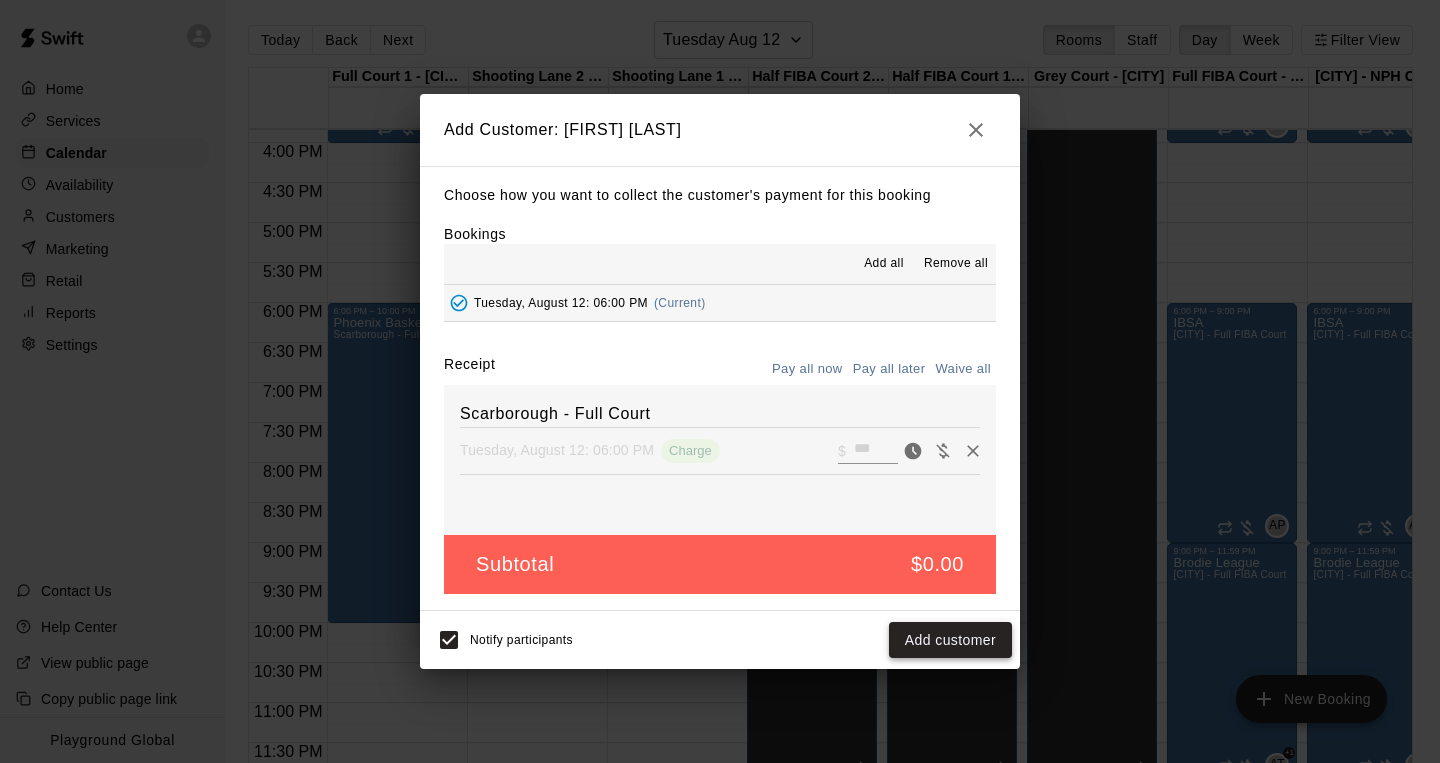click on "Add customer" at bounding box center (950, 640) 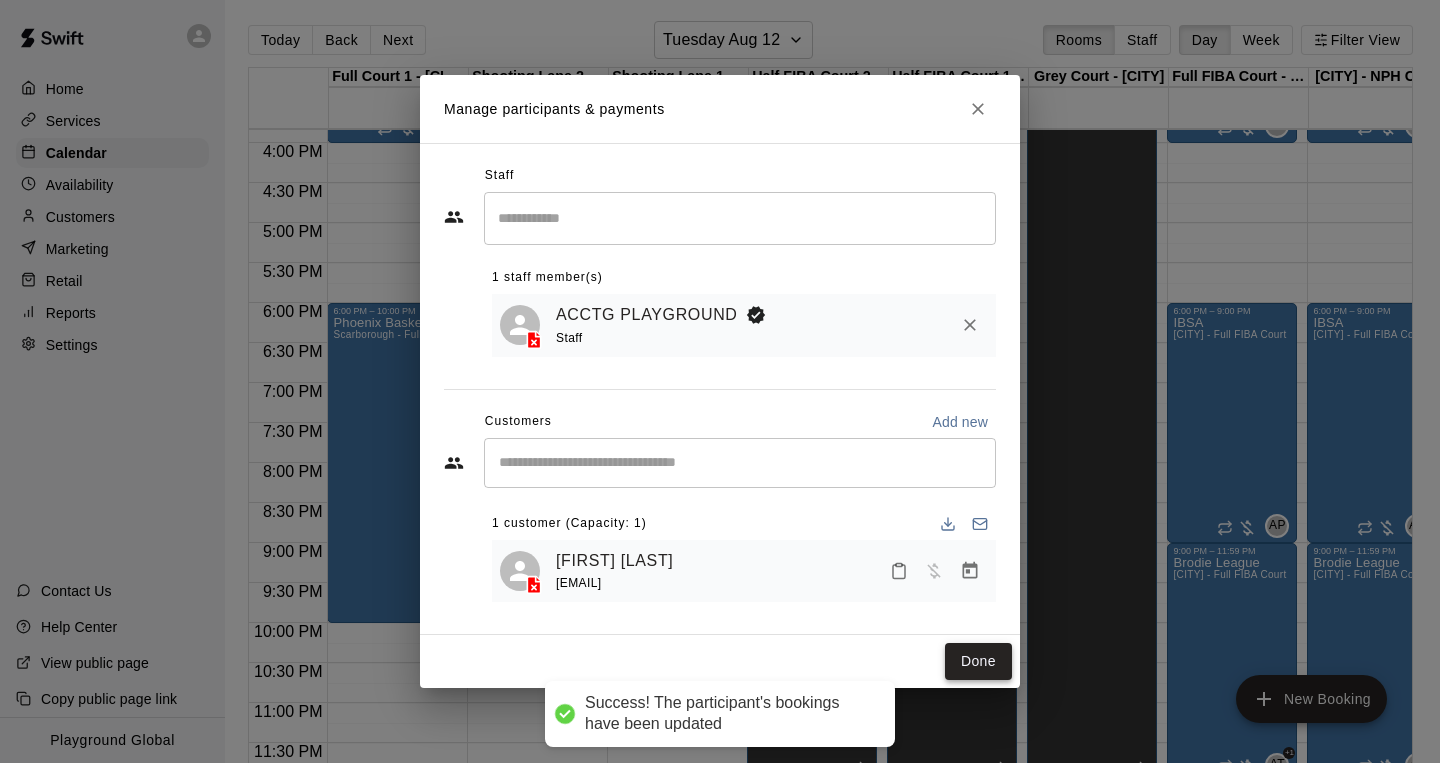 click on "Done" at bounding box center [978, 661] 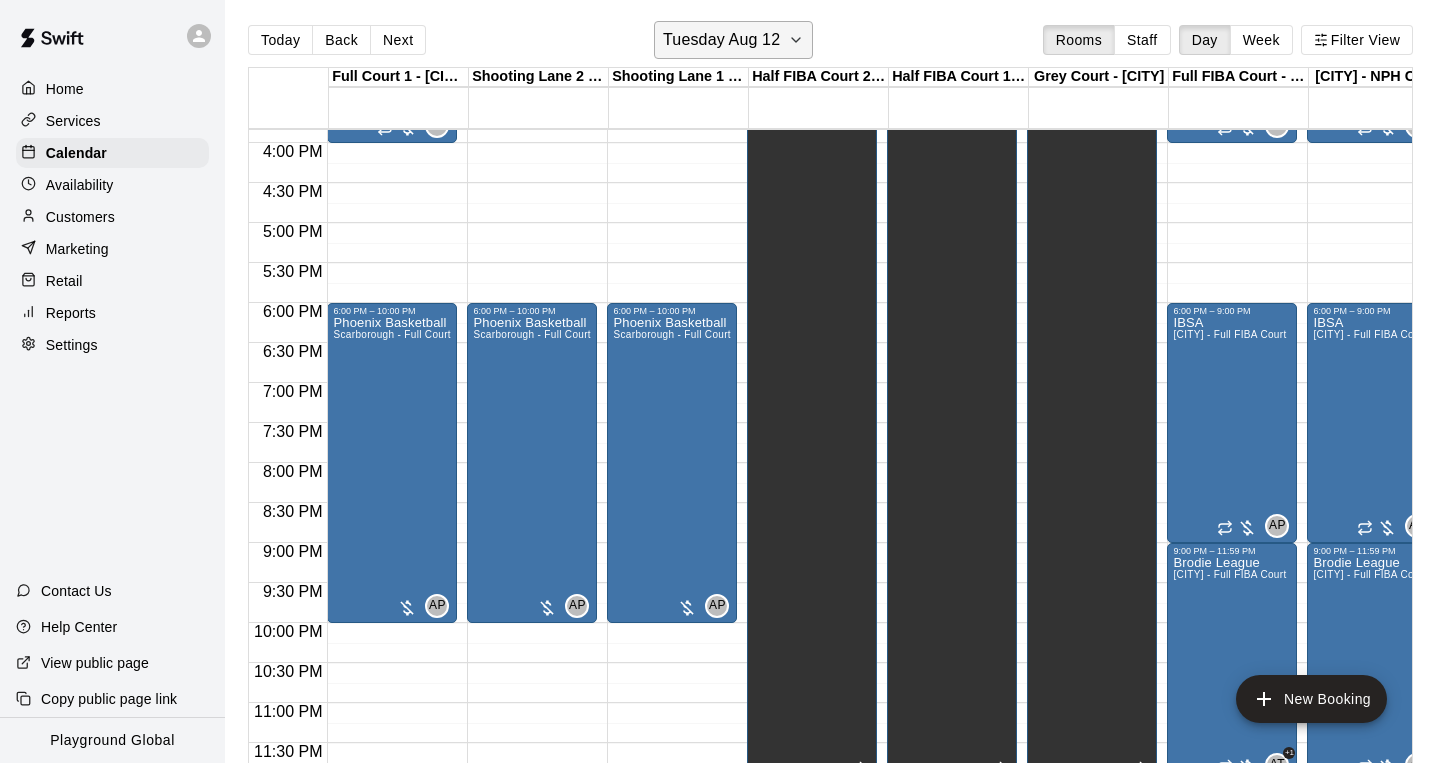 click 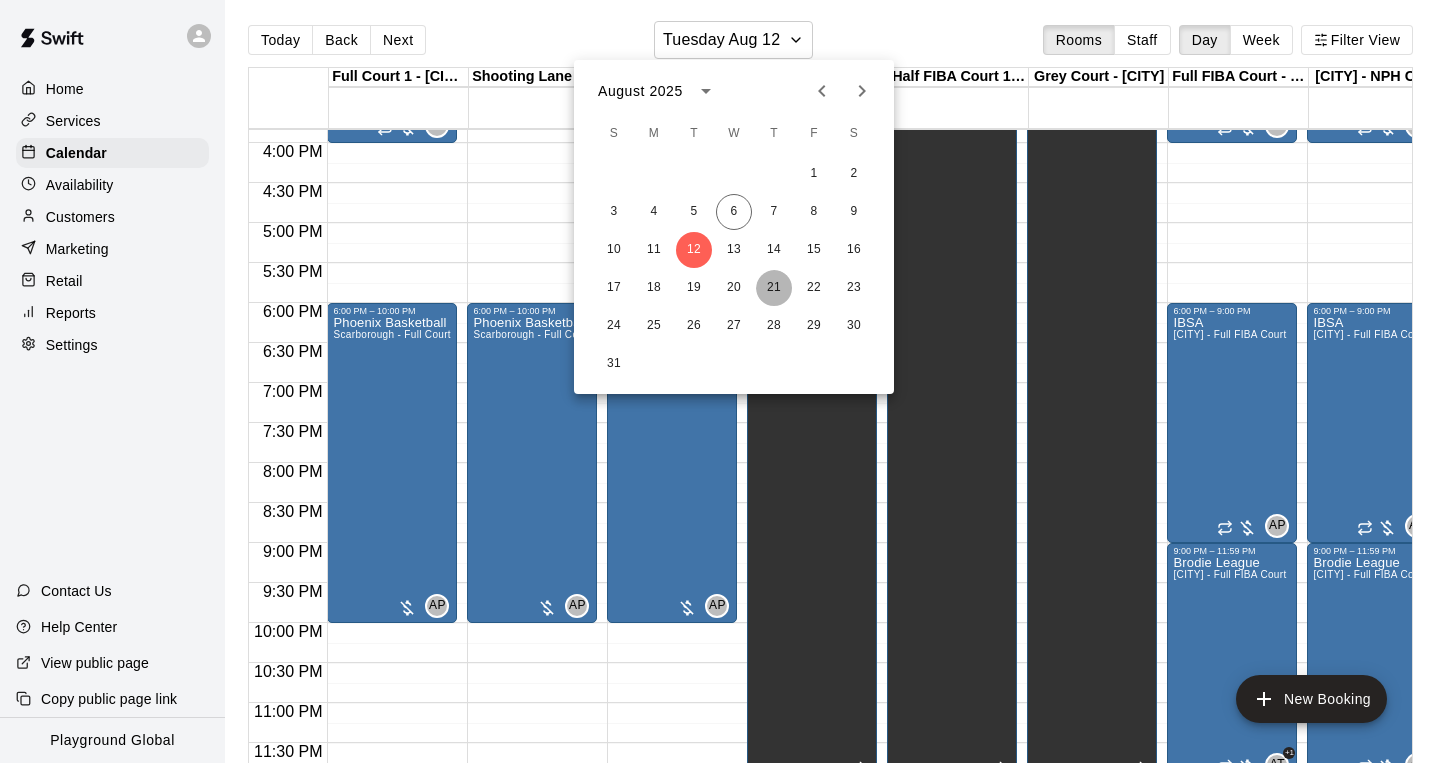 click on "21" at bounding box center [774, 288] 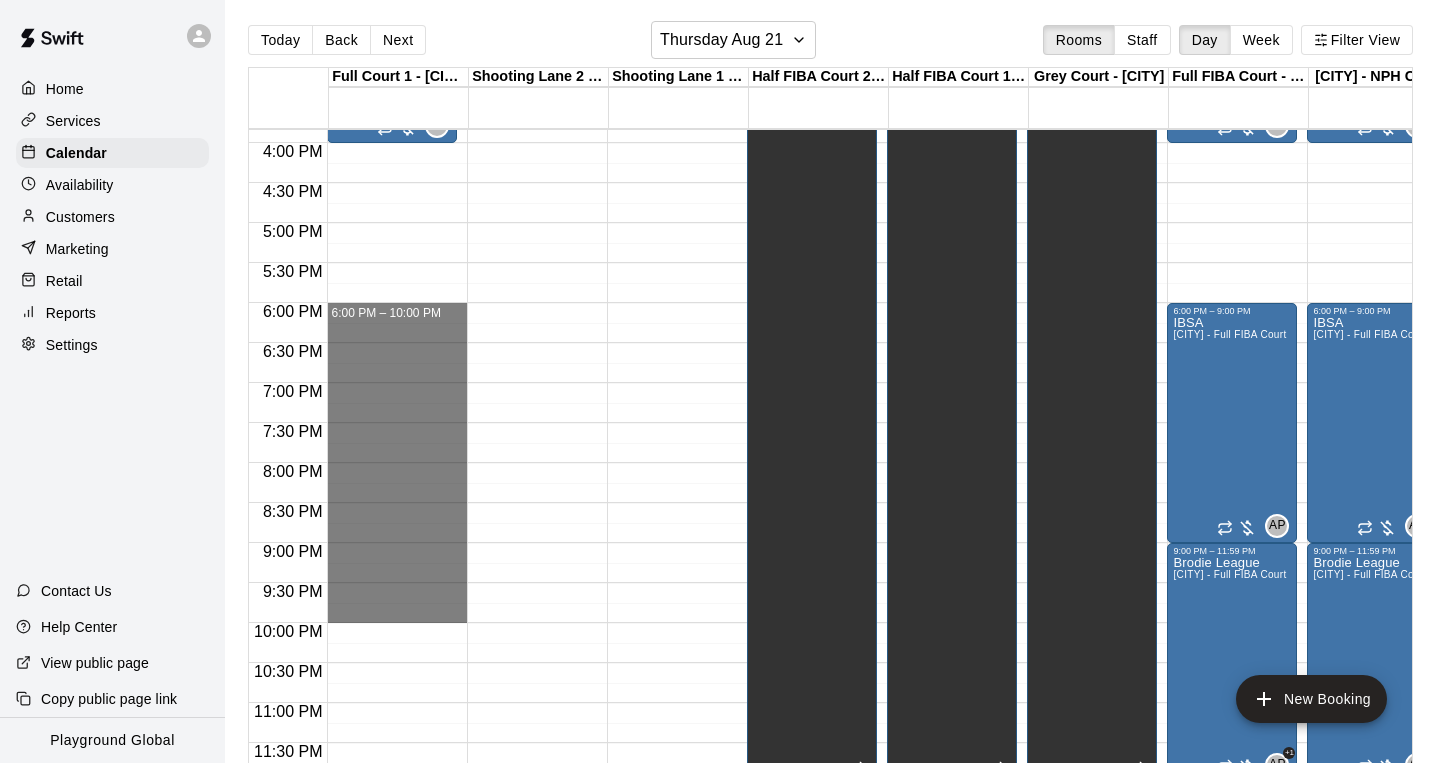 drag, startPoint x: 383, startPoint y: 313, endPoint x: 358, endPoint y: 617, distance: 305.0262 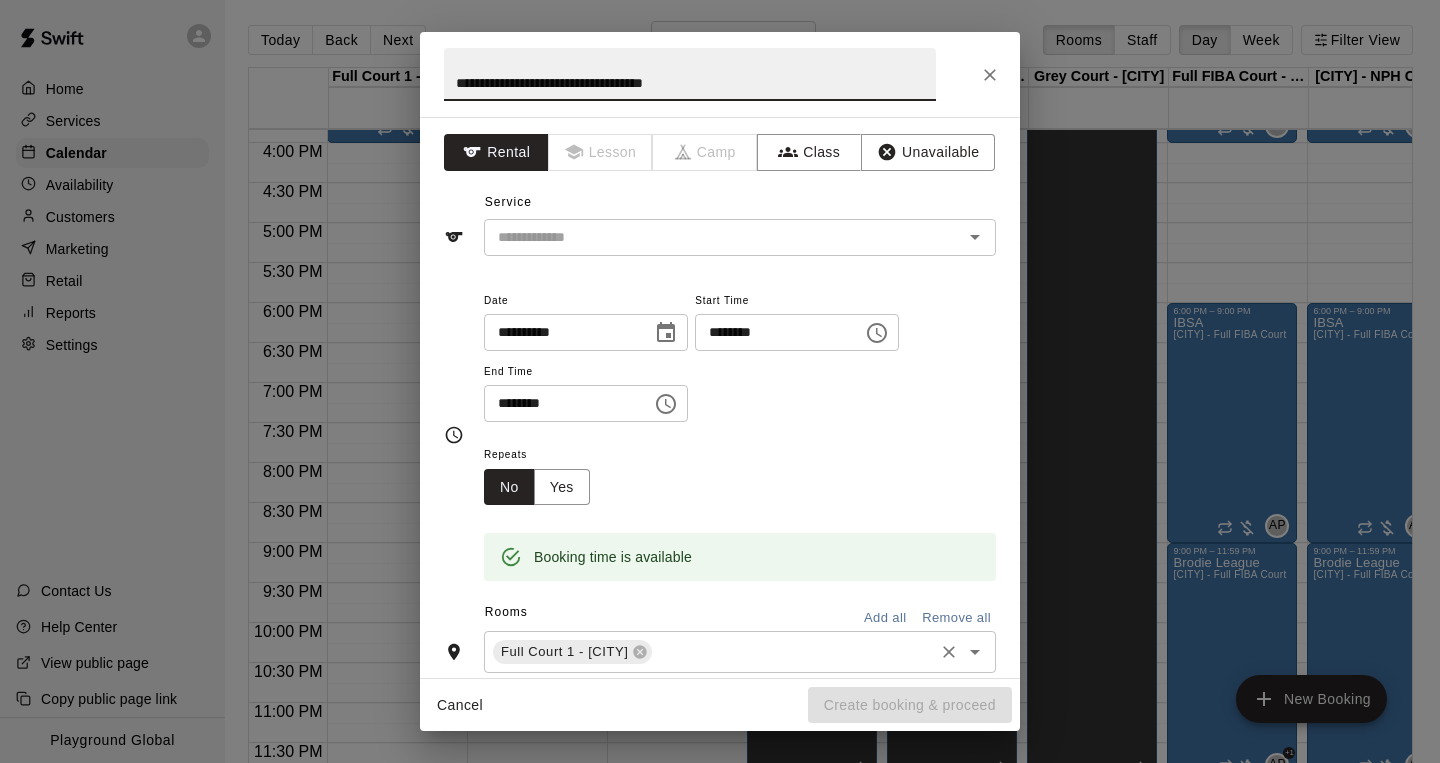 type on "**********" 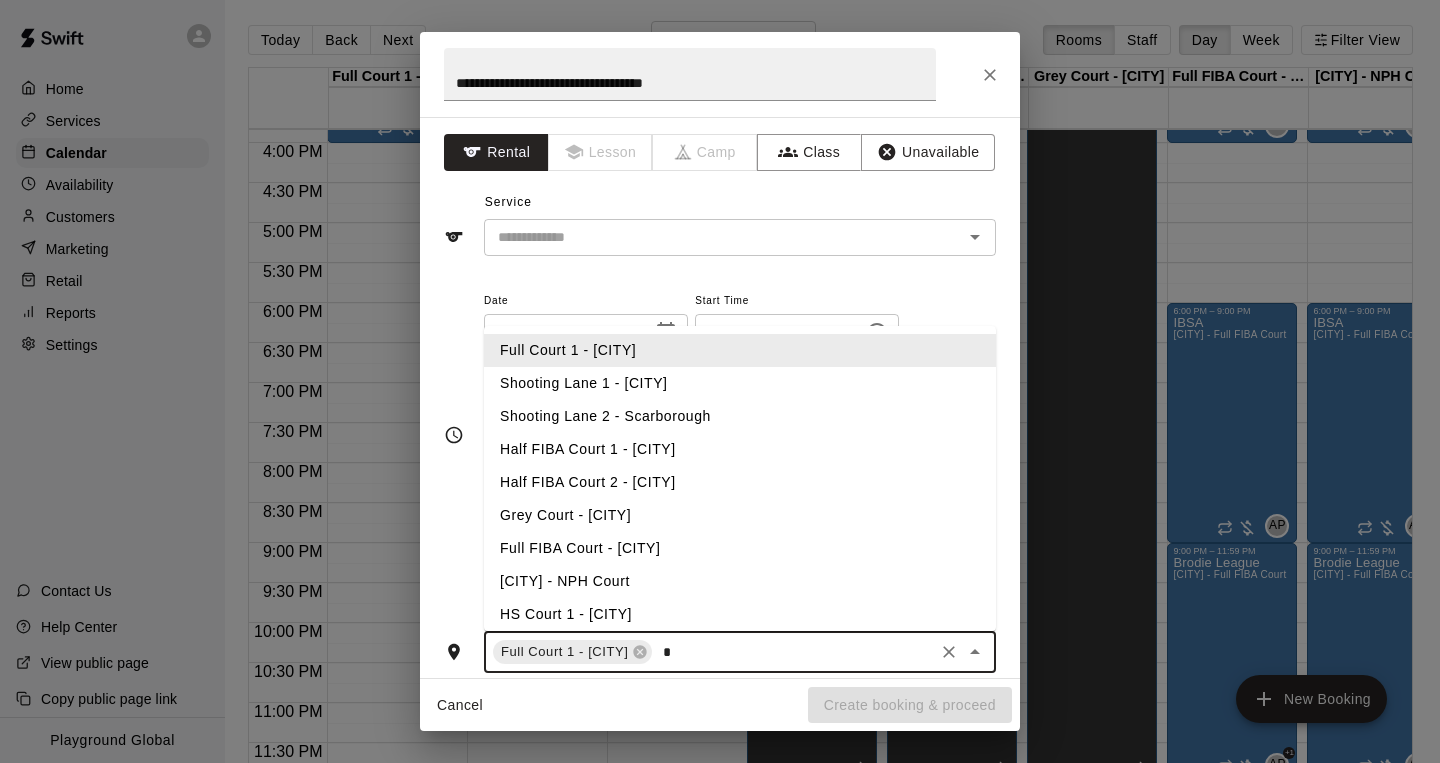 type on "**" 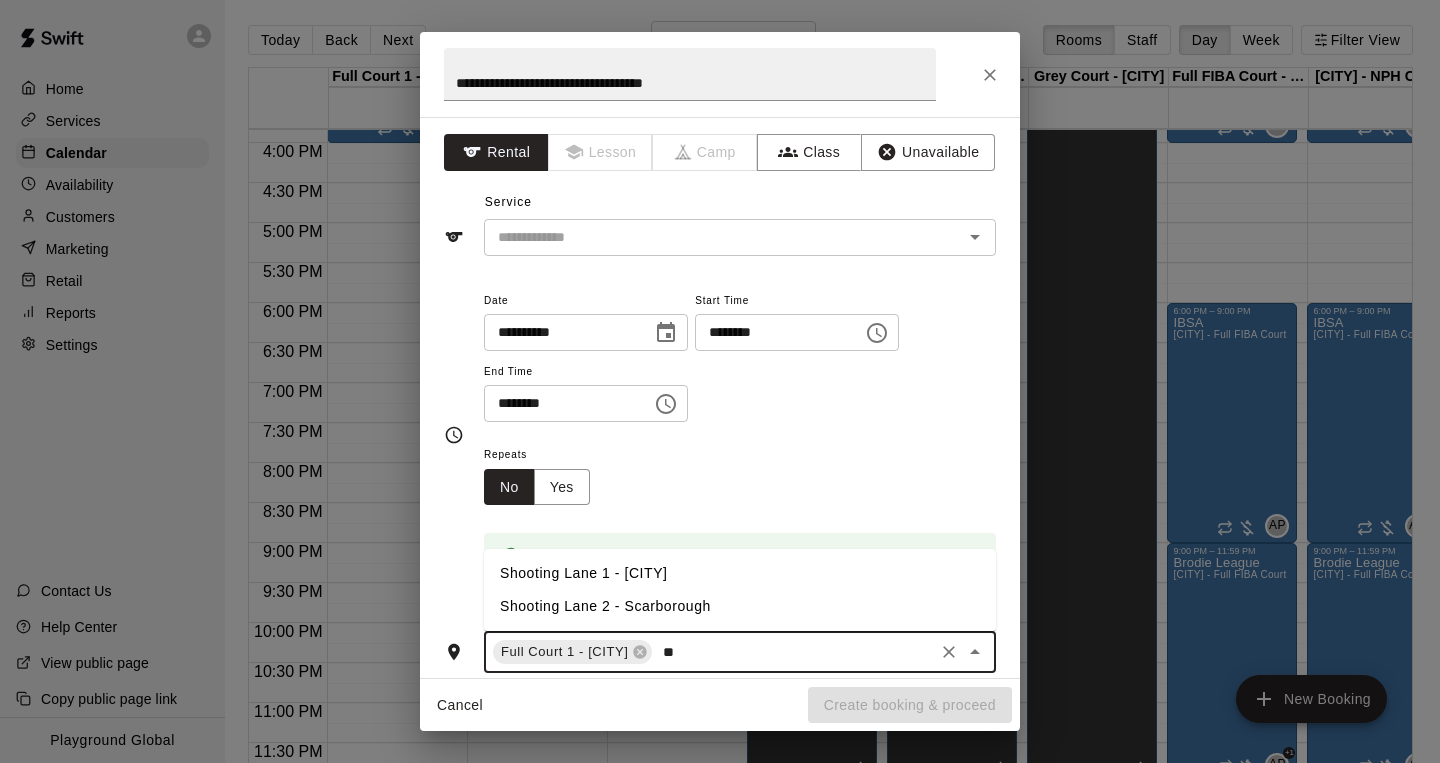 click on "Shooting Lane 1 - [CITY]" at bounding box center (740, 573) 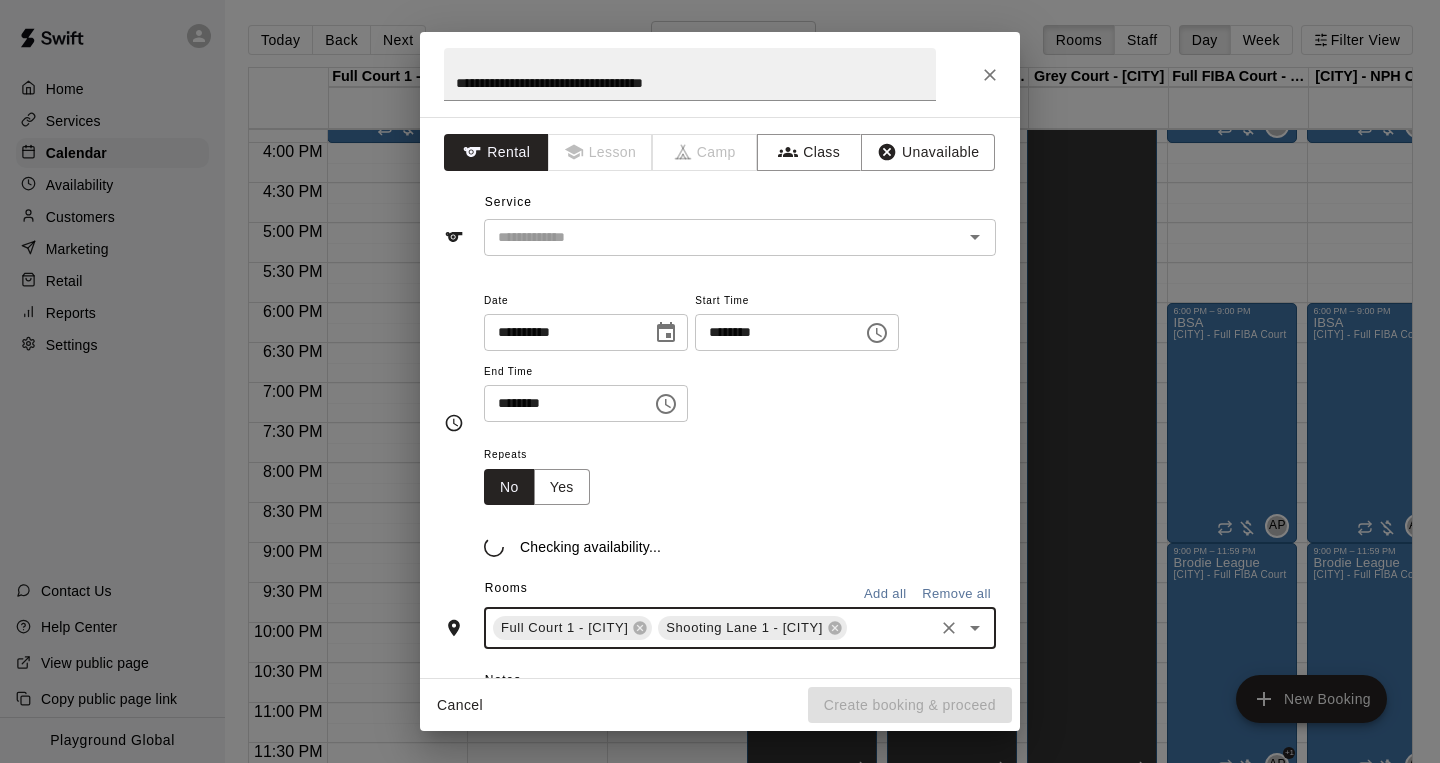 scroll, scrollTop: 6, scrollLeft: 0, axis: vertical 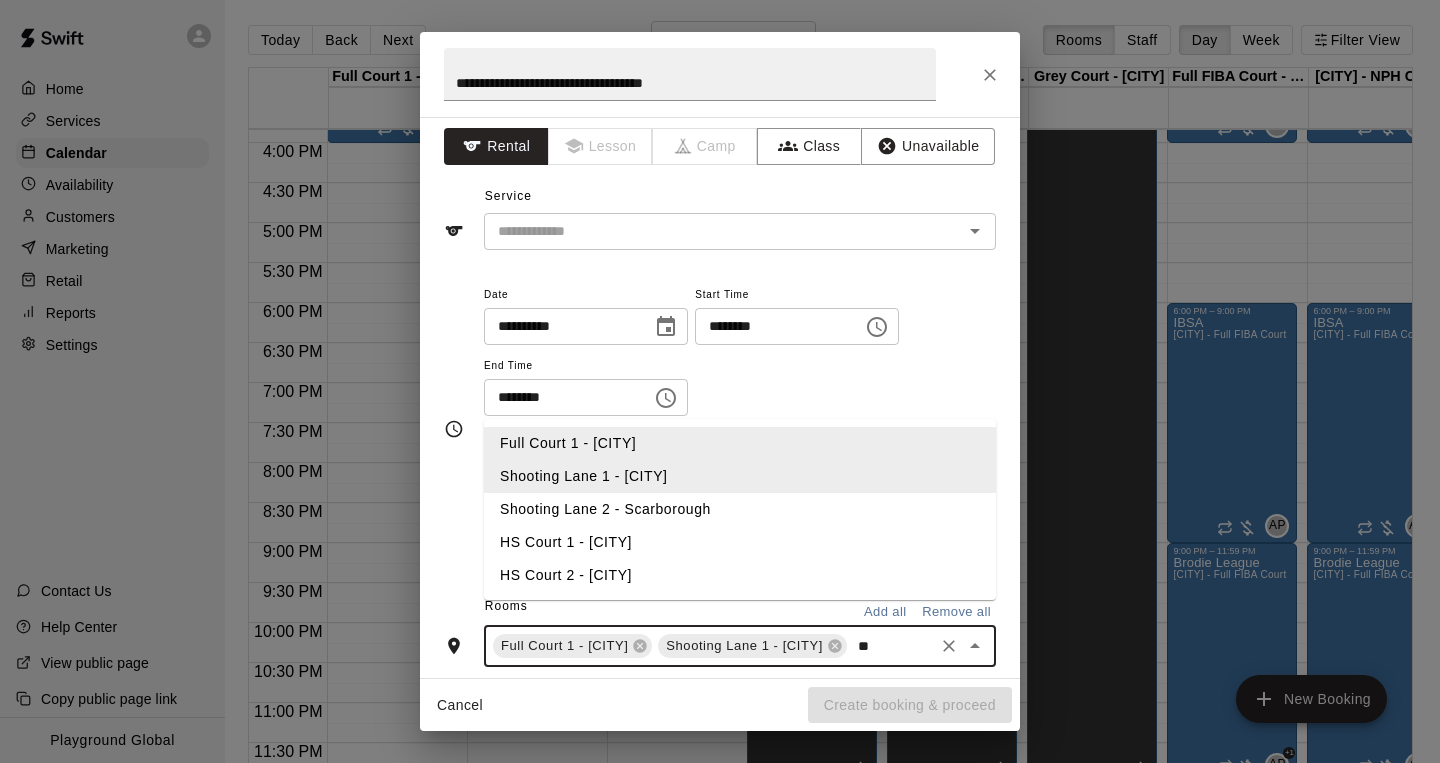 type on "***" 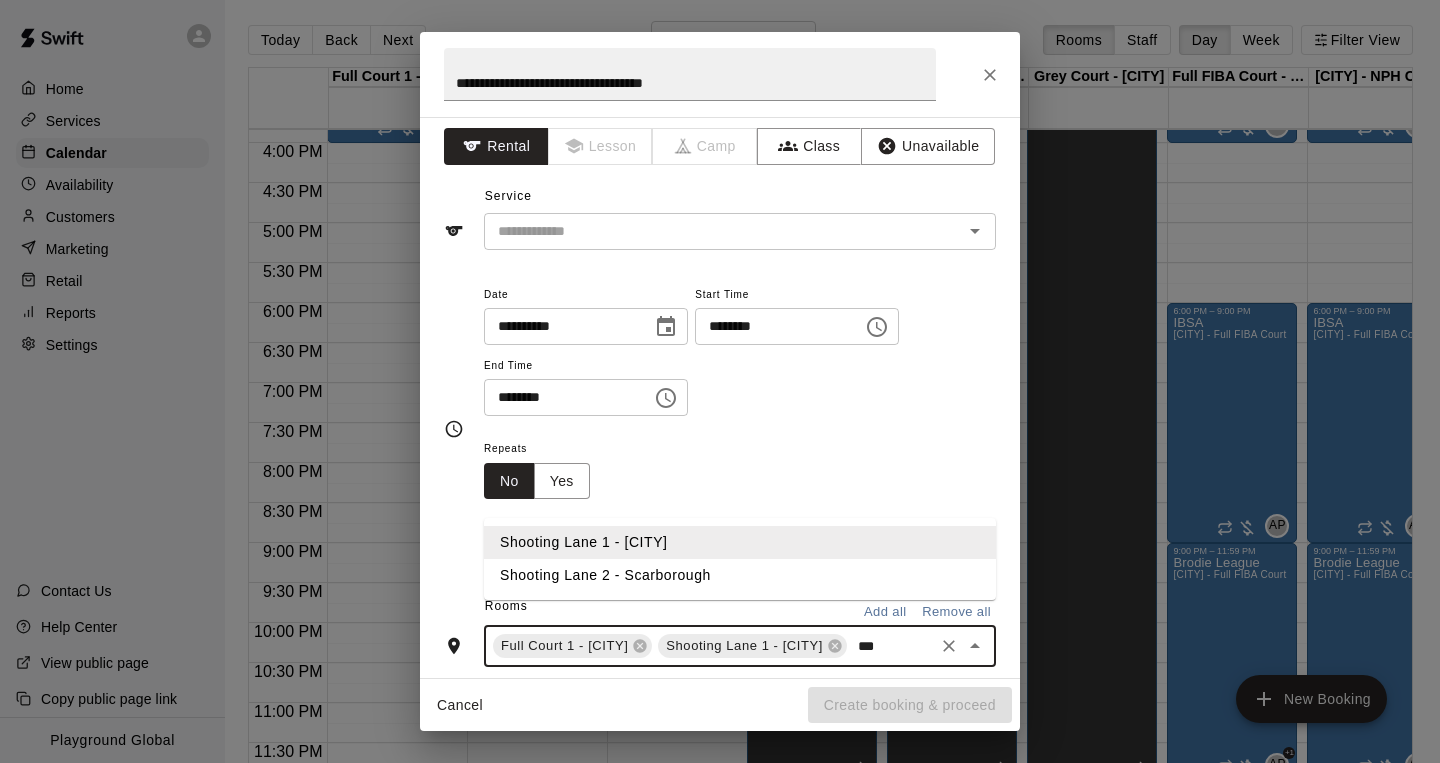 click on "Shooting Lane 2 - Scarborough" at bounding box center (740, 575) 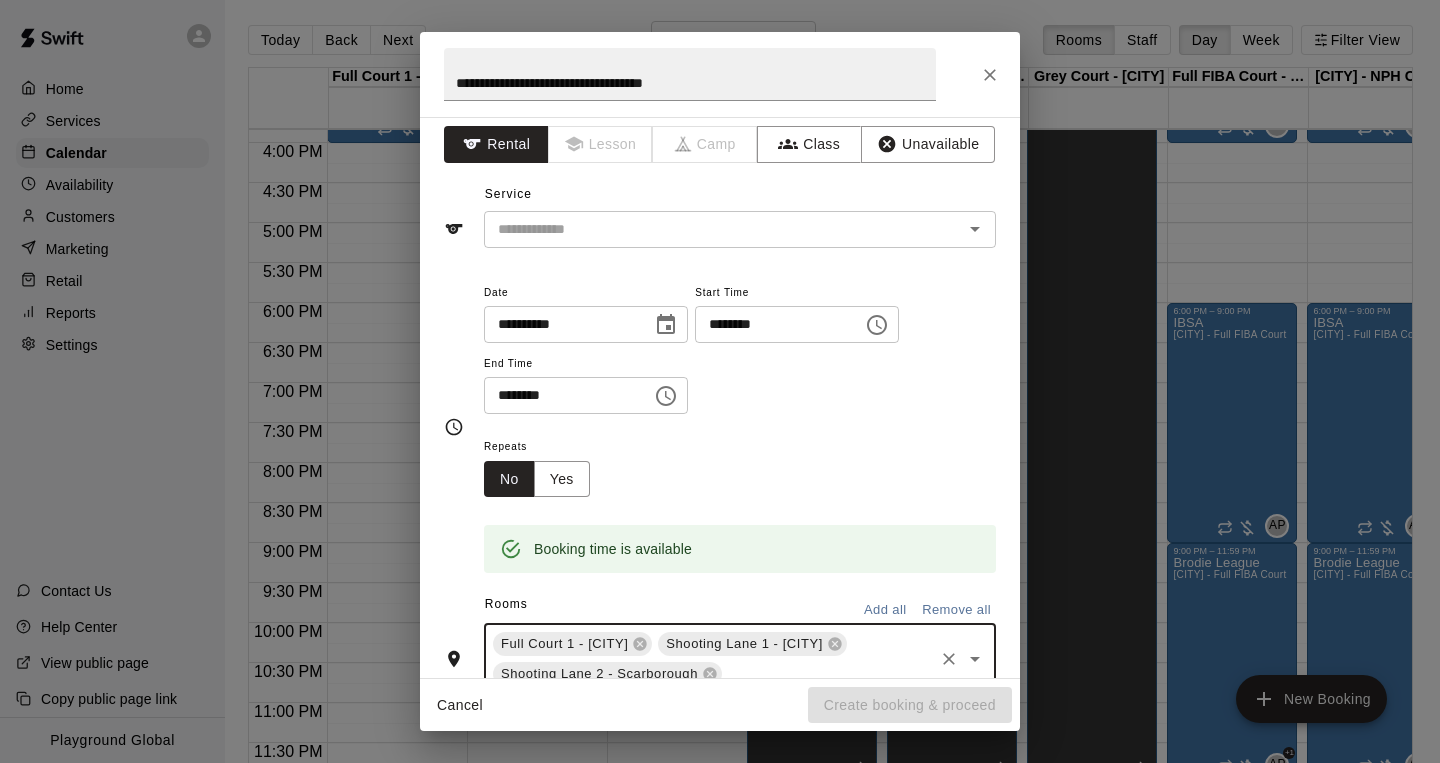 scroll, scrollTop: 21, scrollLeft: 0, axis: vertical 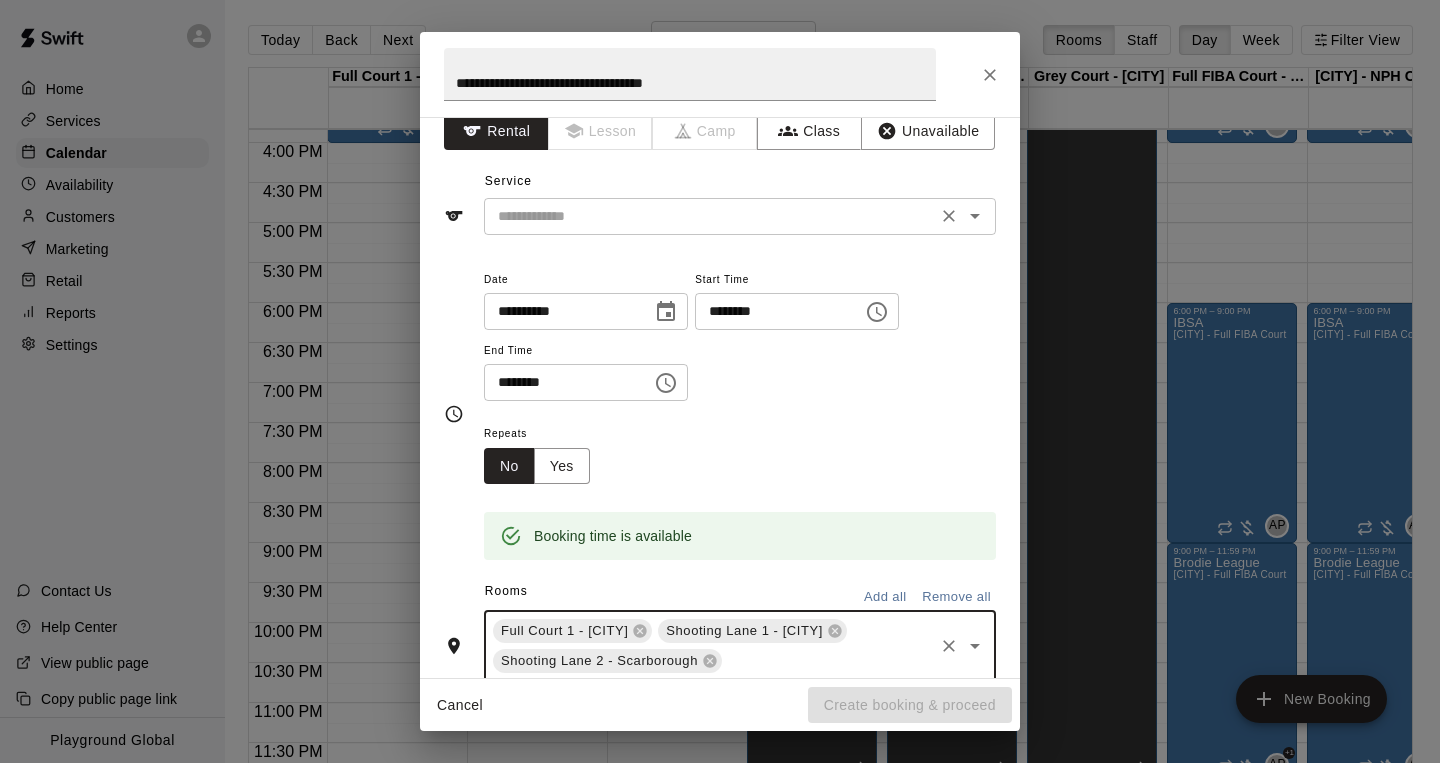 click at bounding box center (710, 216) 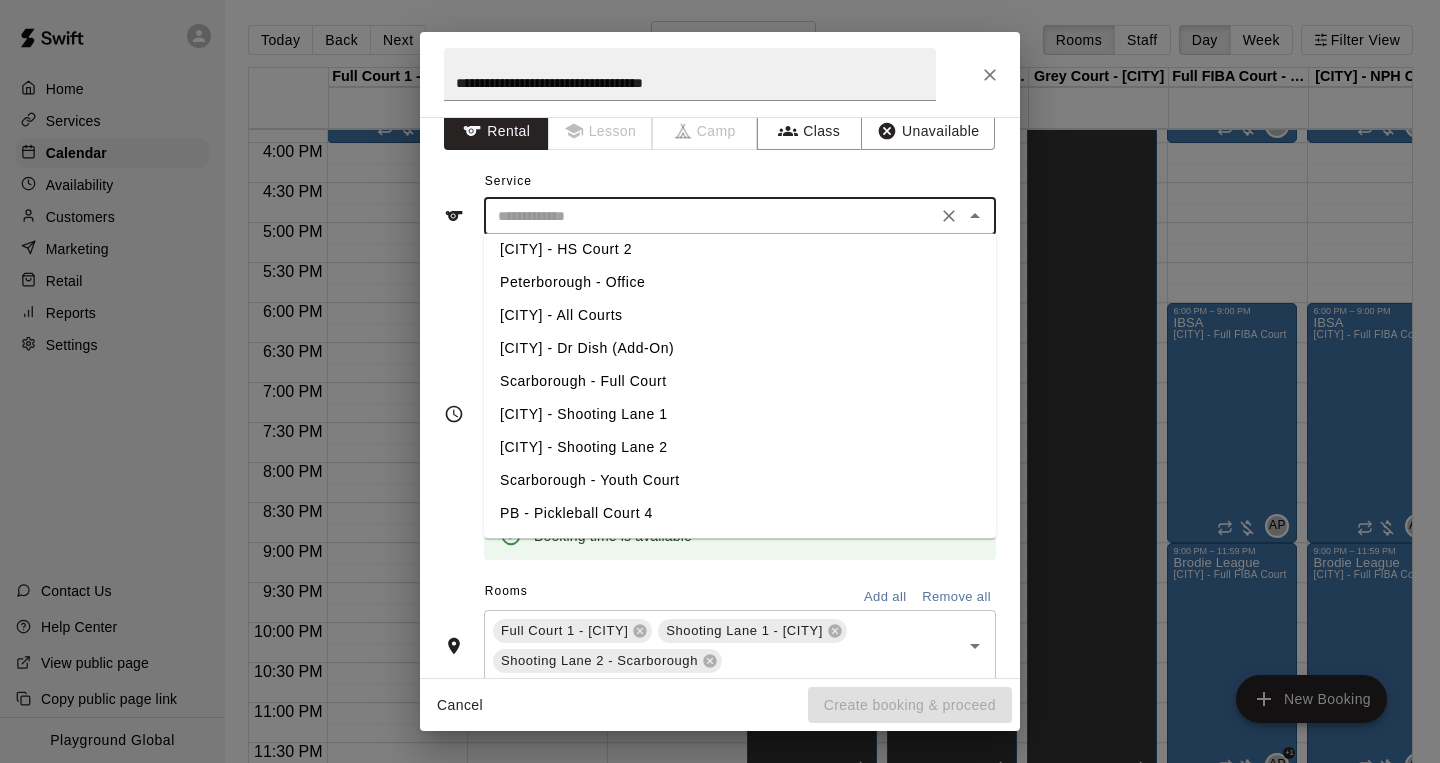 scroll, scrollTop: 668, scrollLeft: 0, axis: vertical 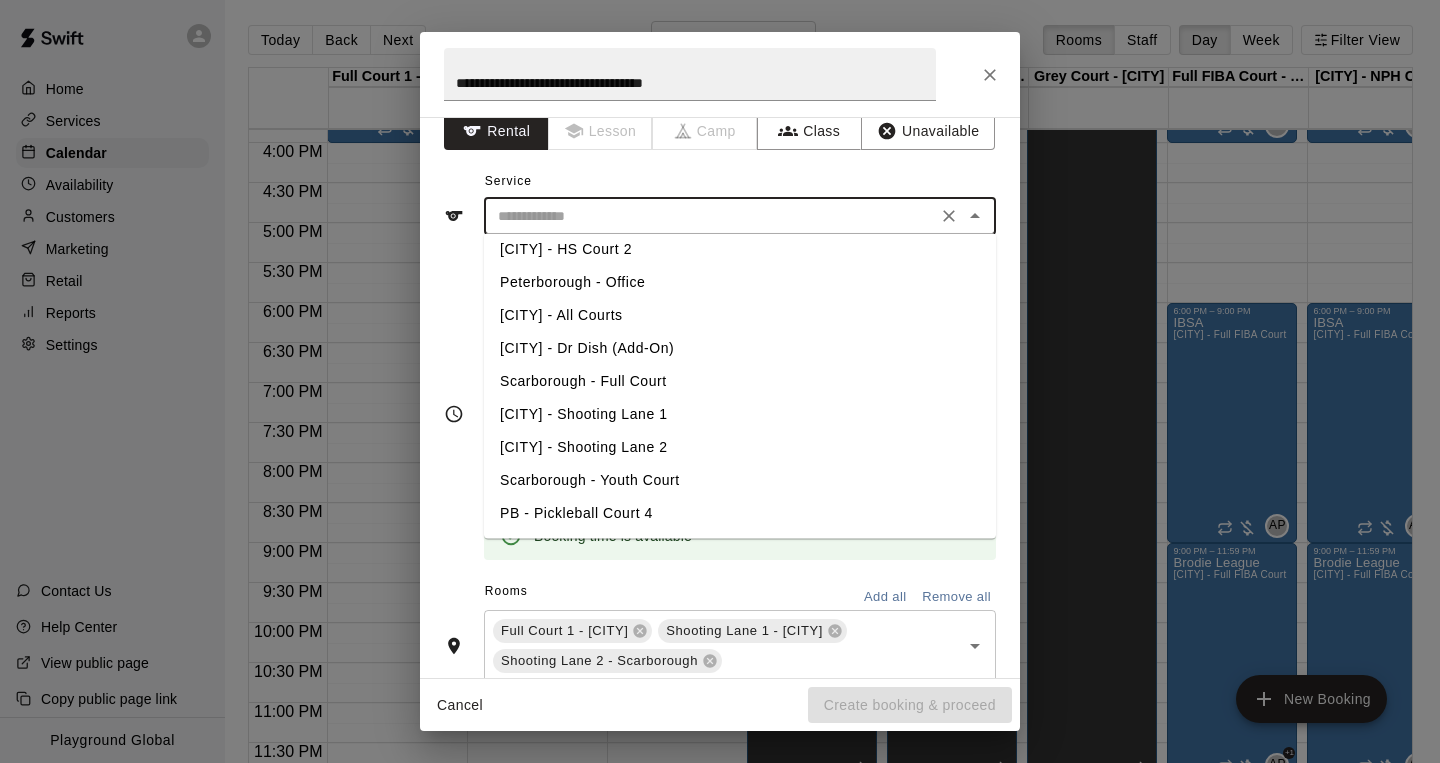 click on "Scarborough - Full Court" at bounding box center [740, 382] 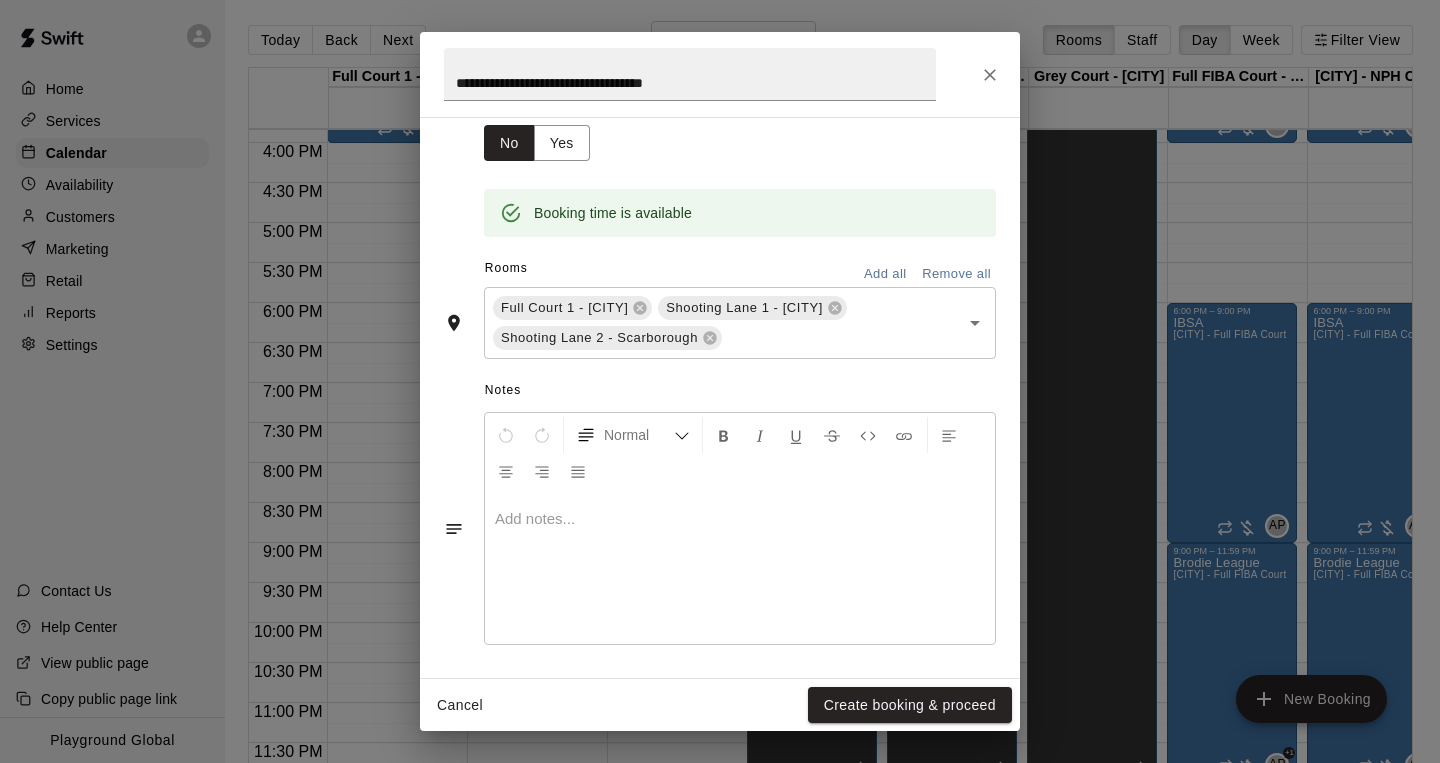 scroll, scrollTop: 343, scrollLeft: 0, axis: vertical 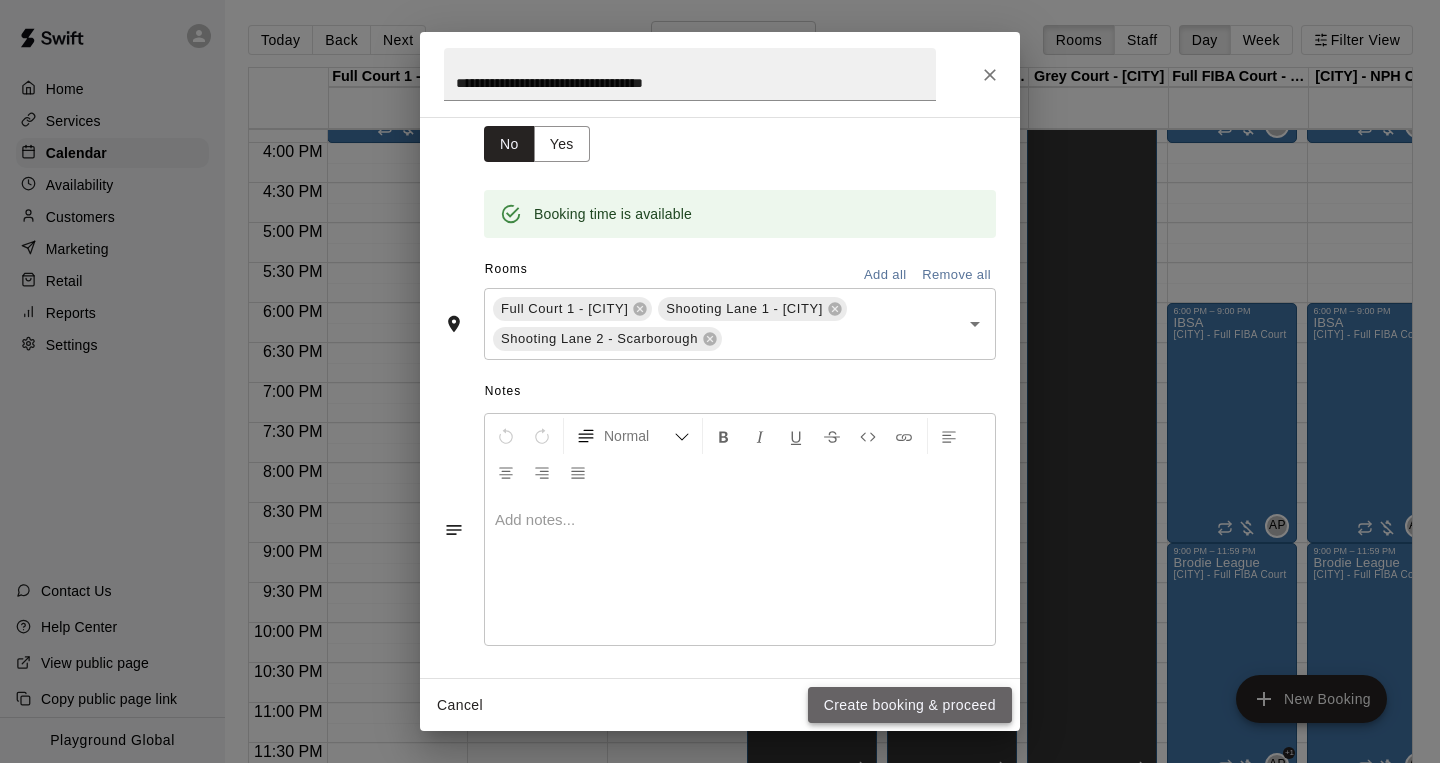 click on "Create booking & proceed" at bounding box center (910, 705) 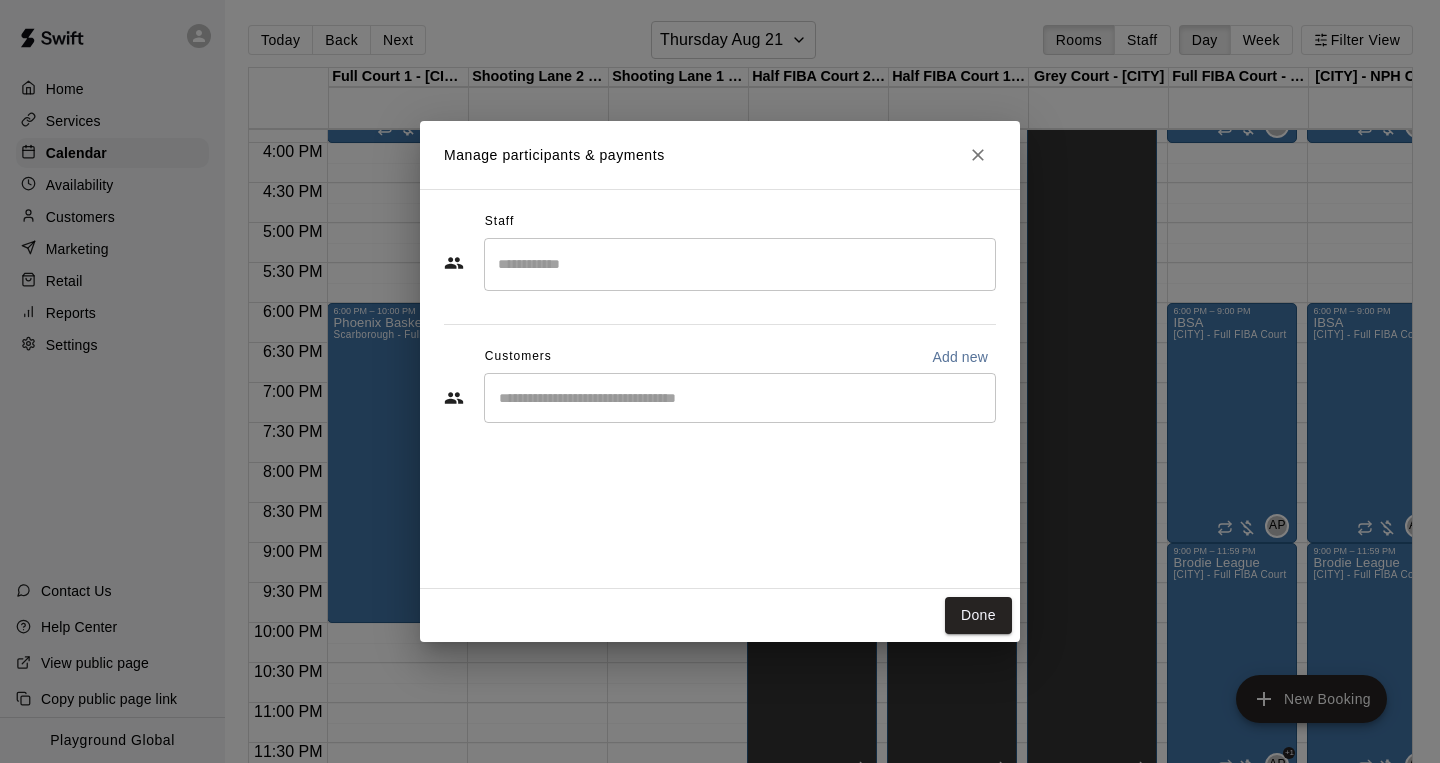 click at bounding box center [740, 398] 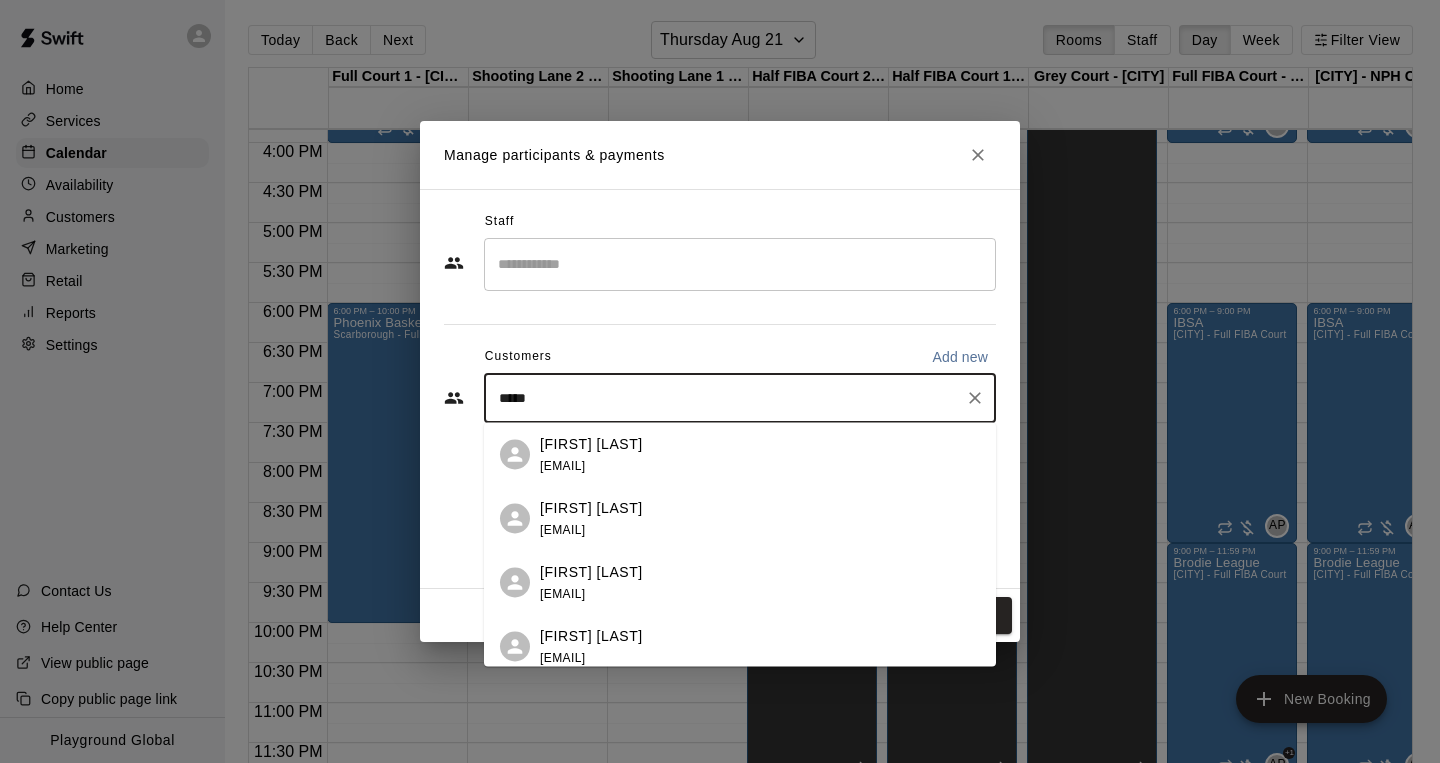 type on "******" 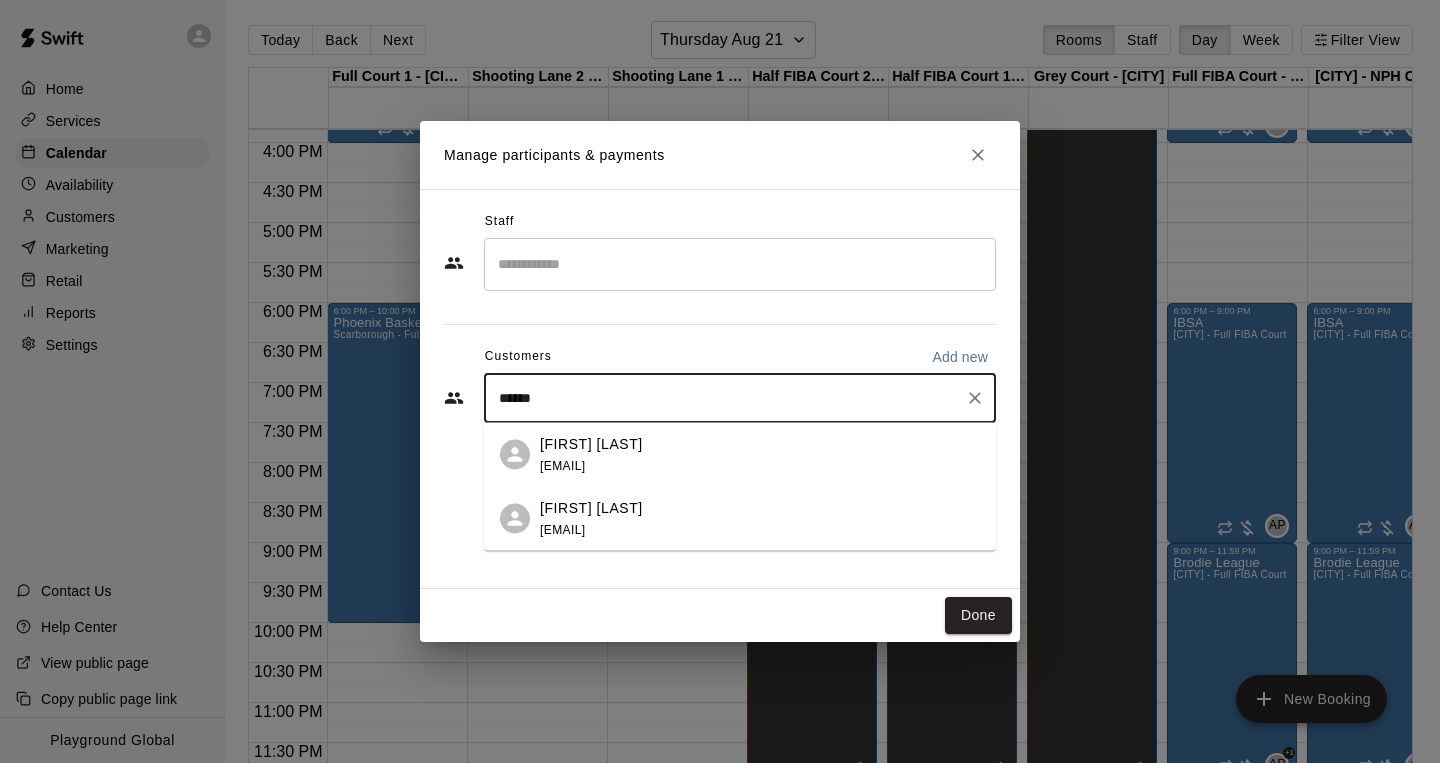 click on "[FIRST] [LAST] [EMAIL]" at bounding box center (760, 454) 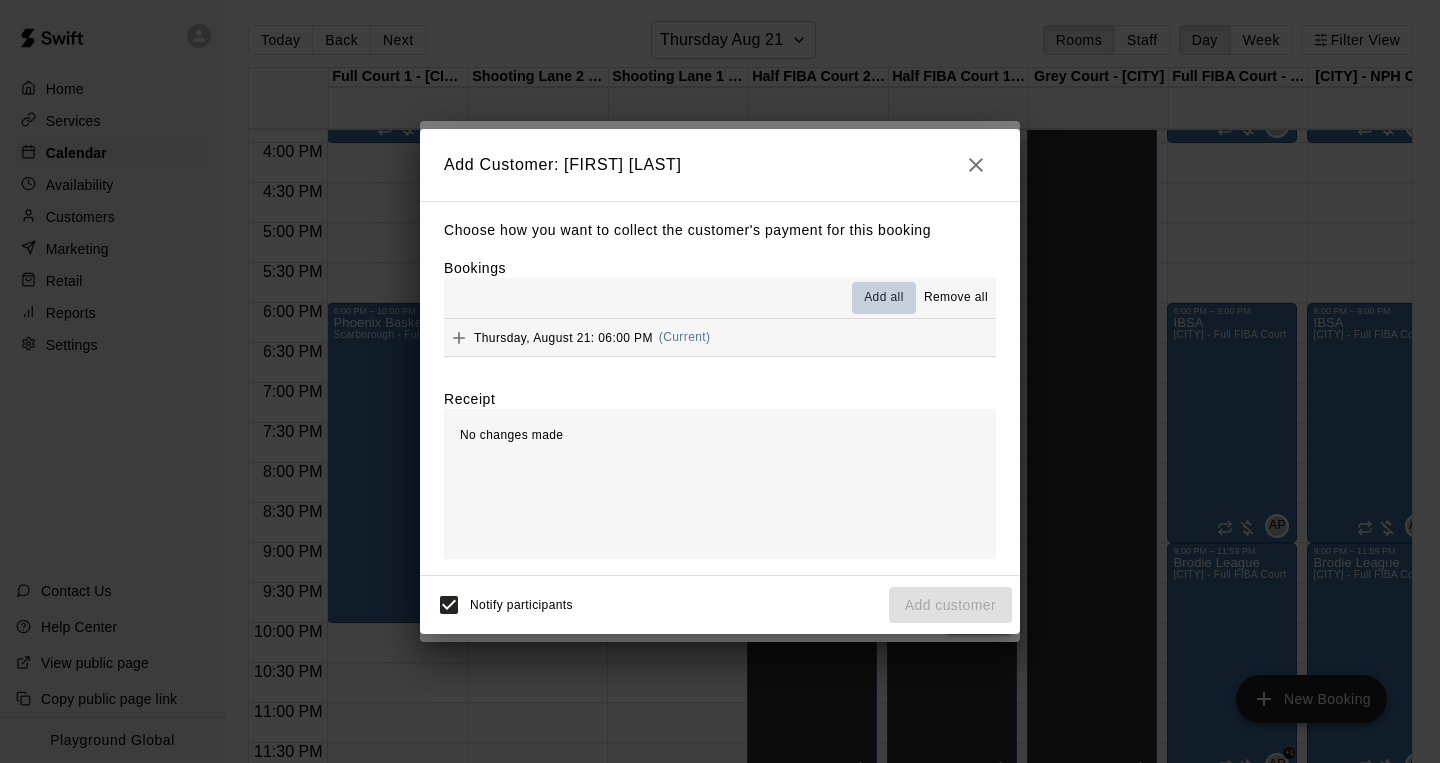 click on "Add all" at bounding box center [884, 298] 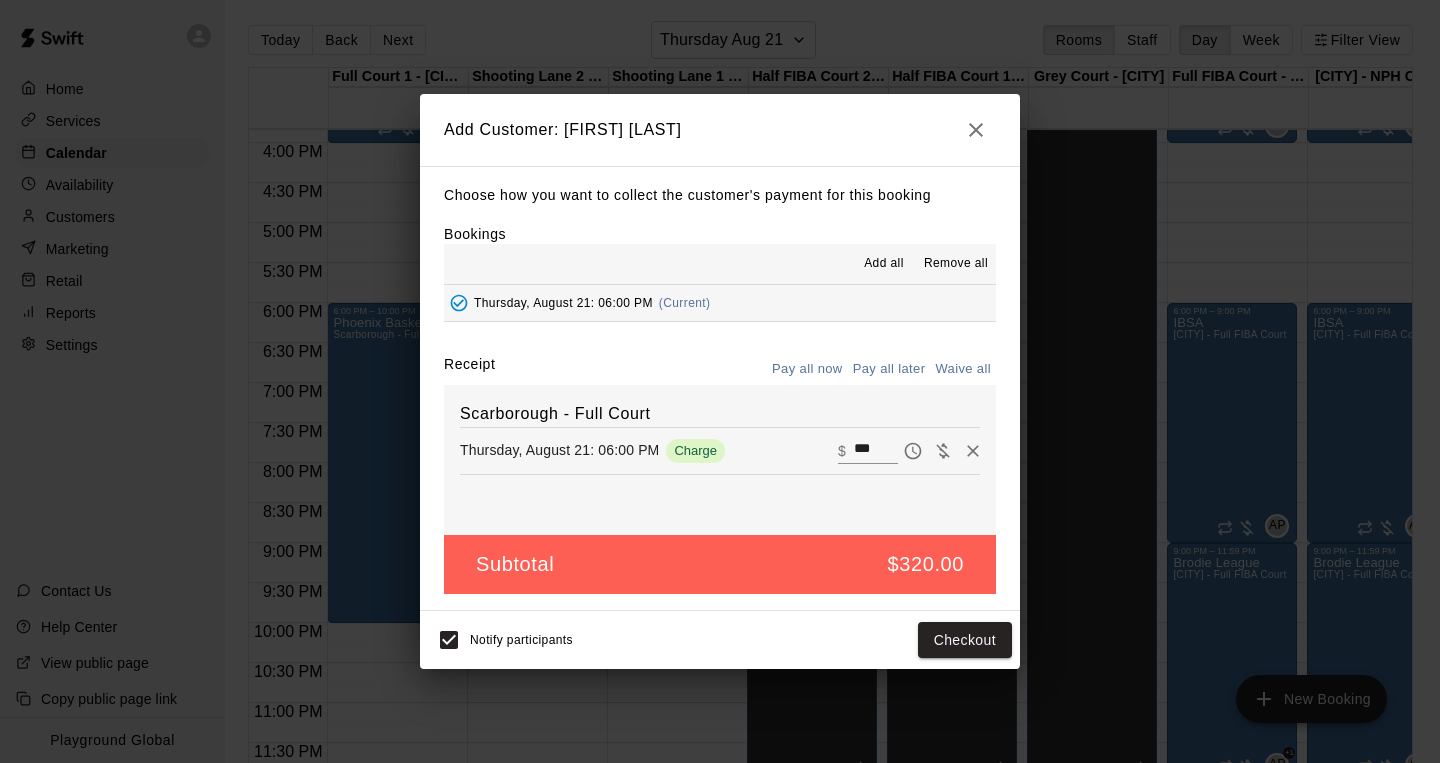 click on "Pay all later" at bounding box center (889, 369) 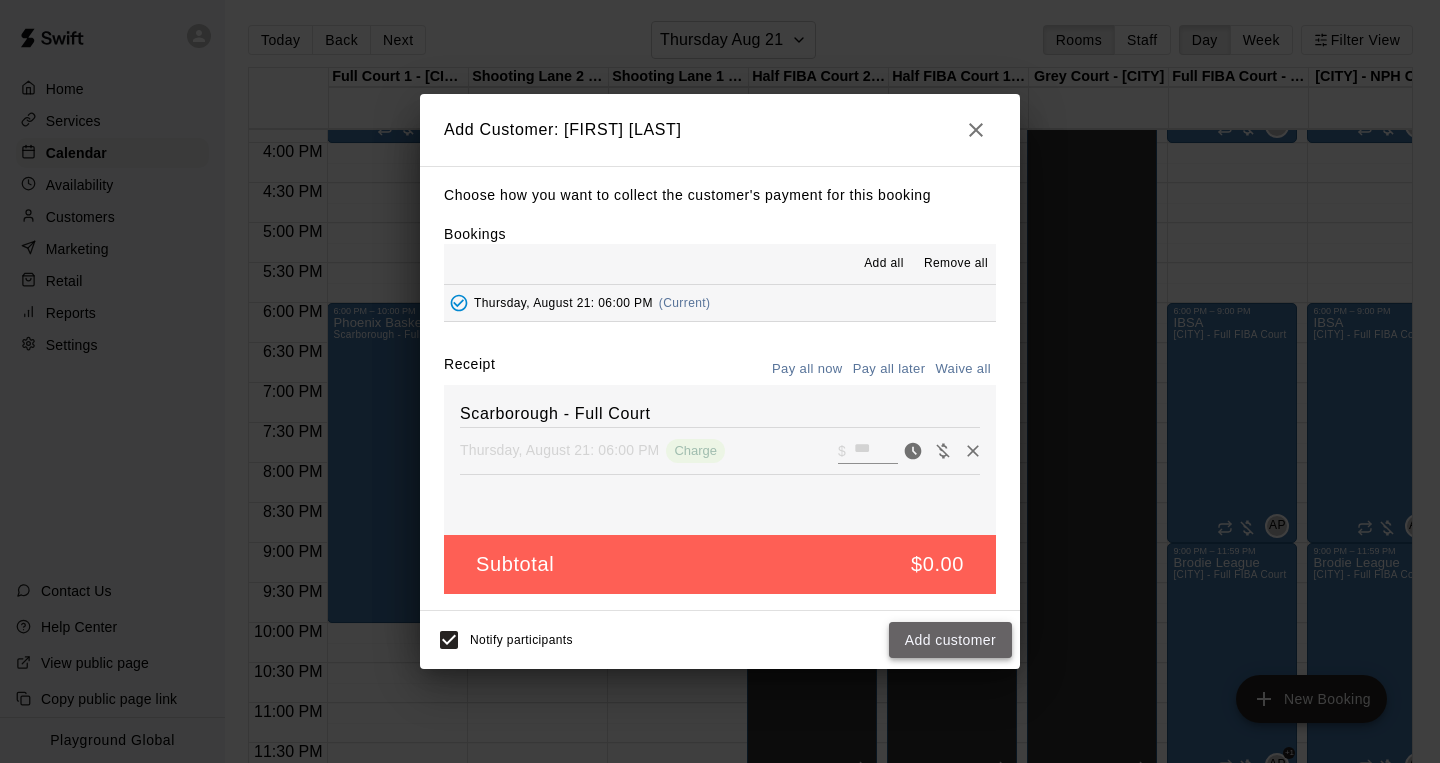 click on "Add customer" at bounding box center (950, 640) 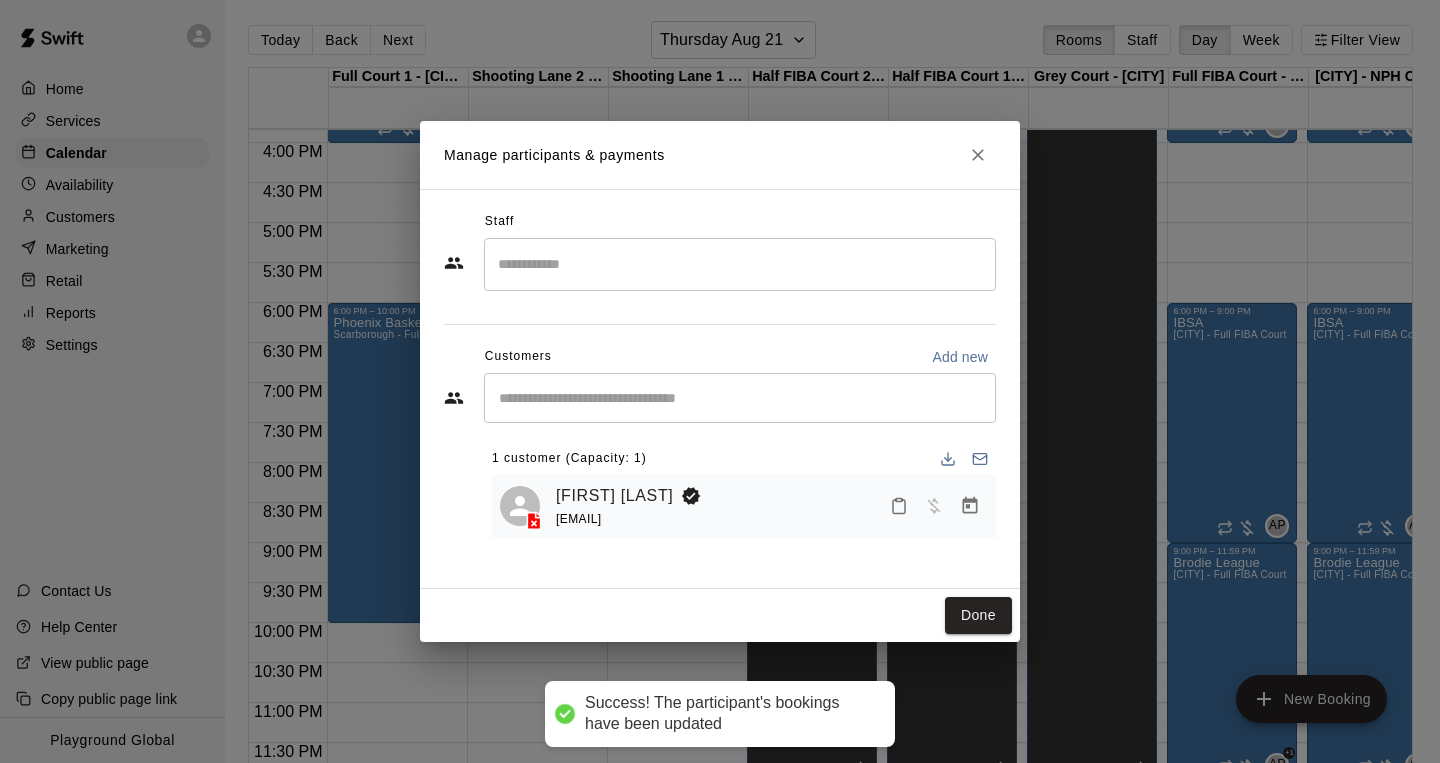 click on "​" at bounding box center [740, 398] 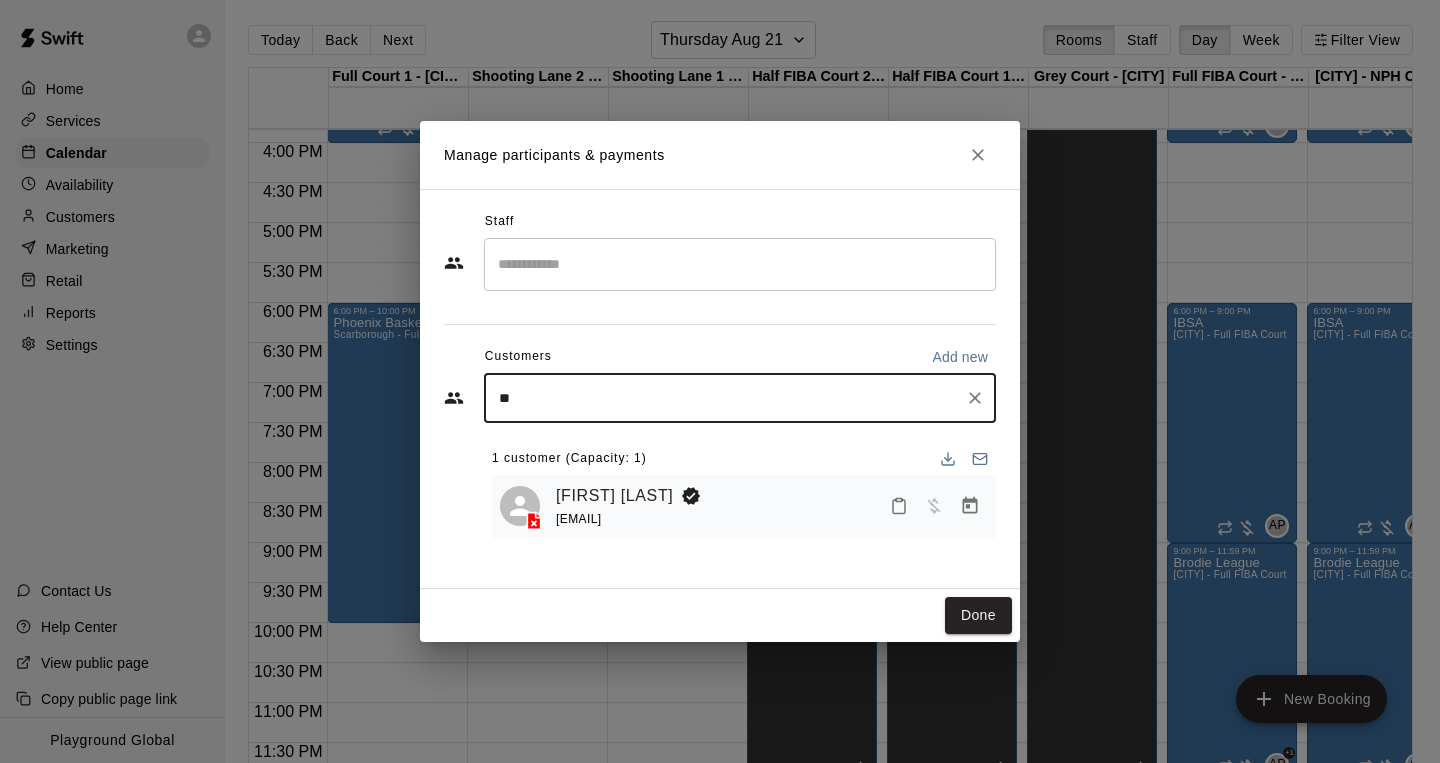 type on "***" 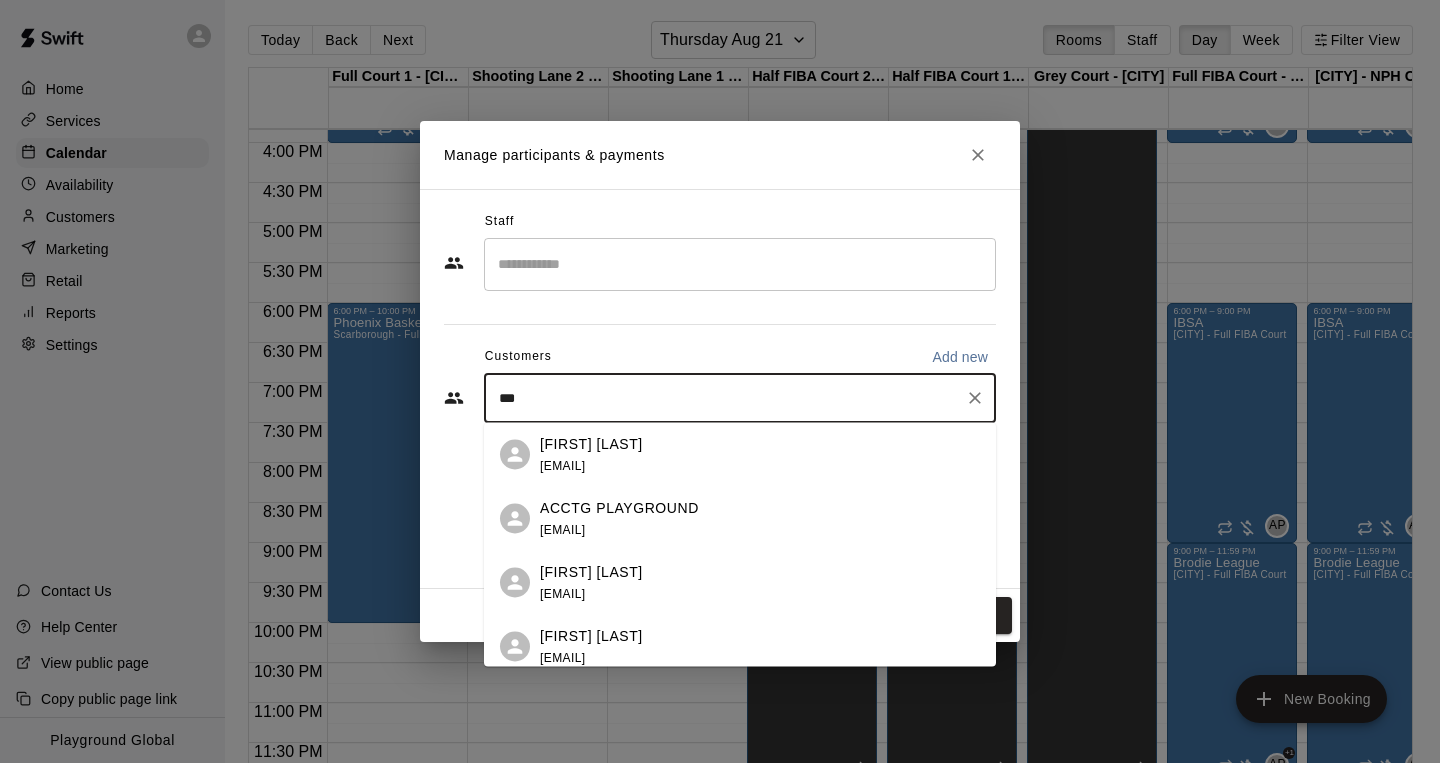click on "ACCTG PLAYGROUND" at bounding box center (619, 507) 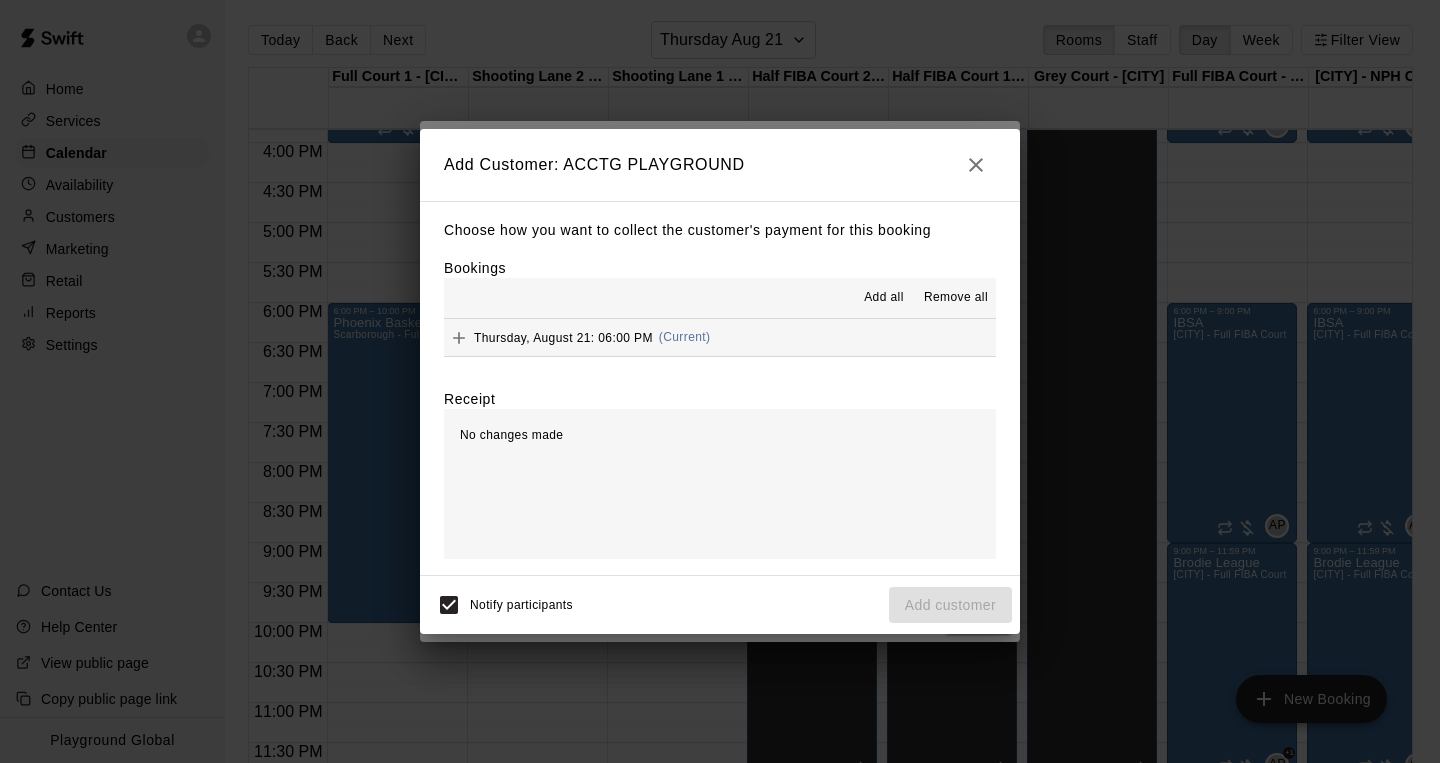 click on "Add all" at bounding box center (884, 298) 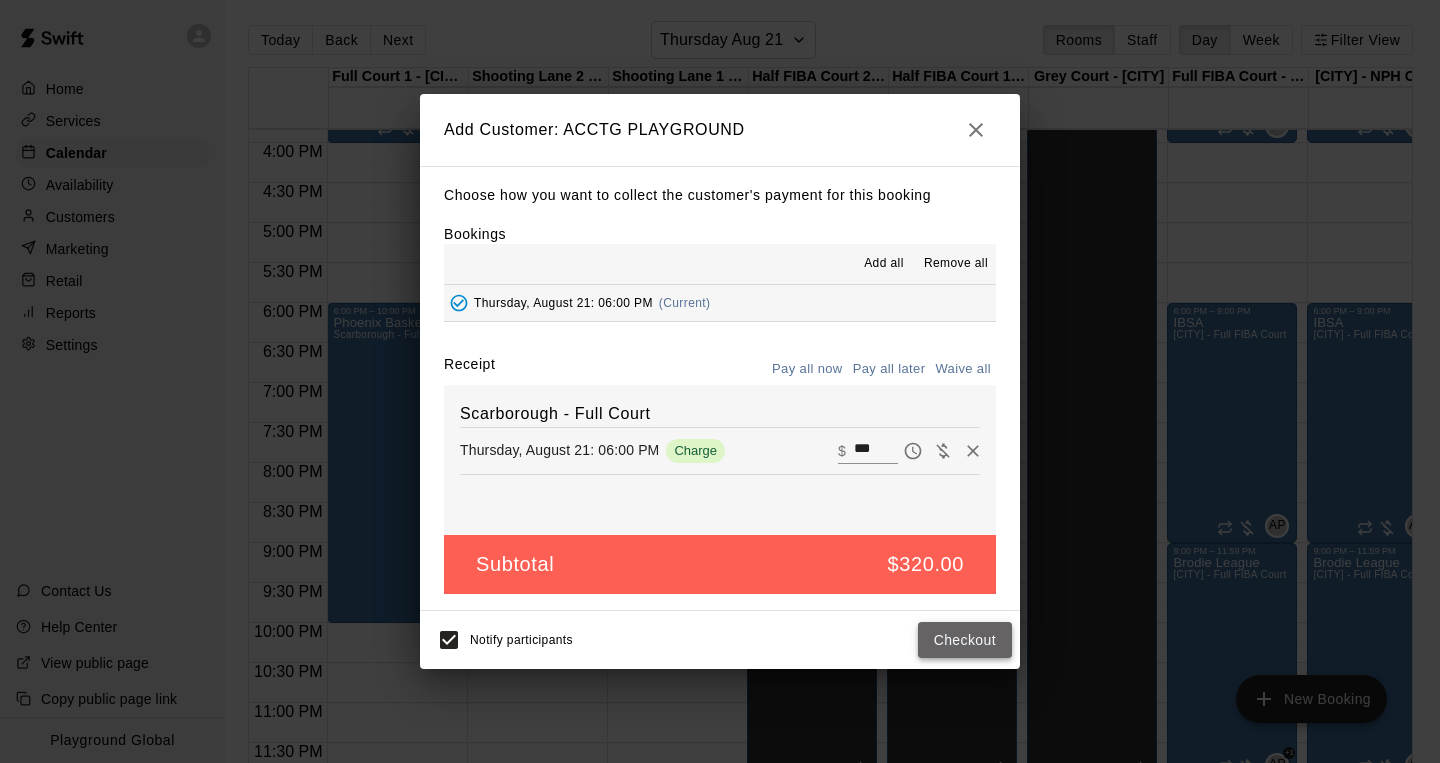 click on "Checkout" at bounding box center [965, 640] 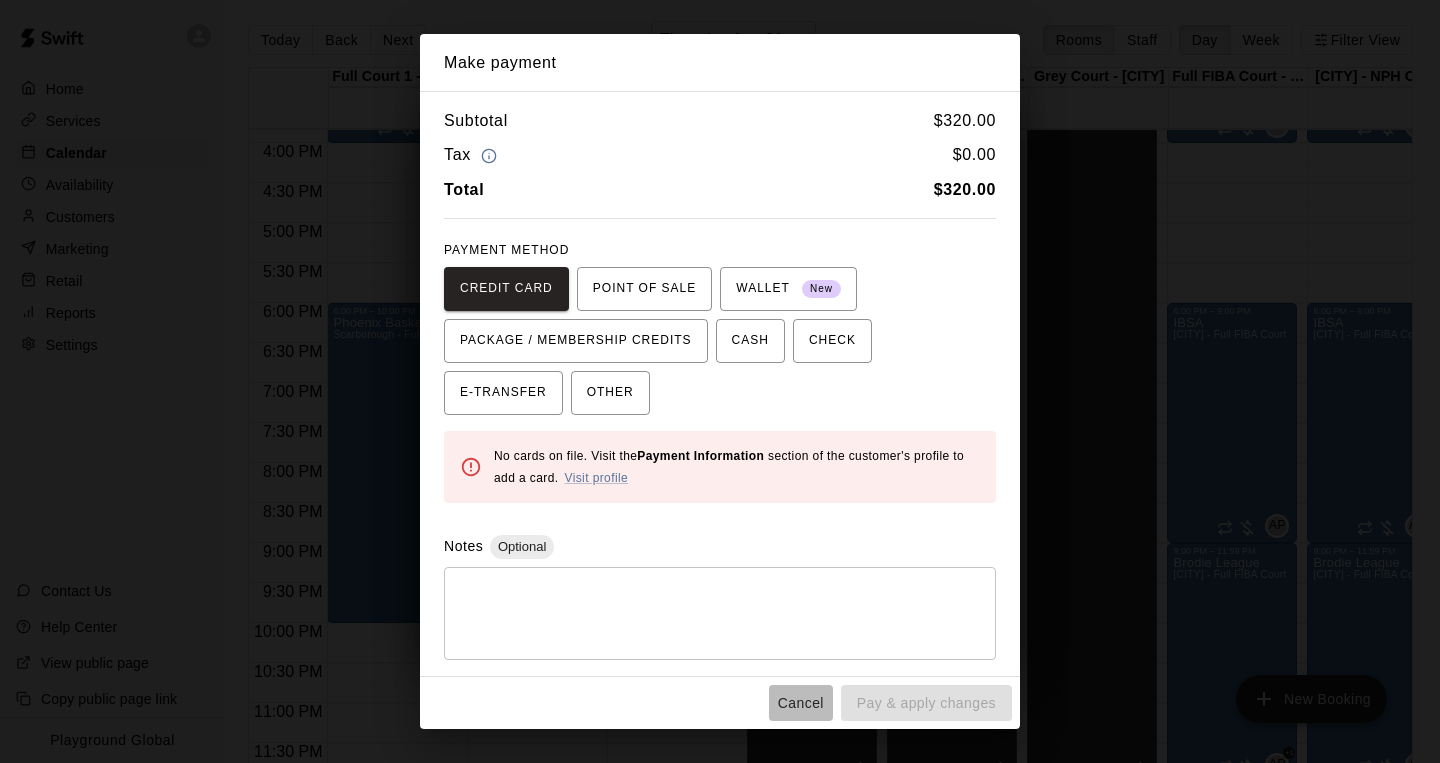 click on "Cancel" at bounding box center (801, 703) 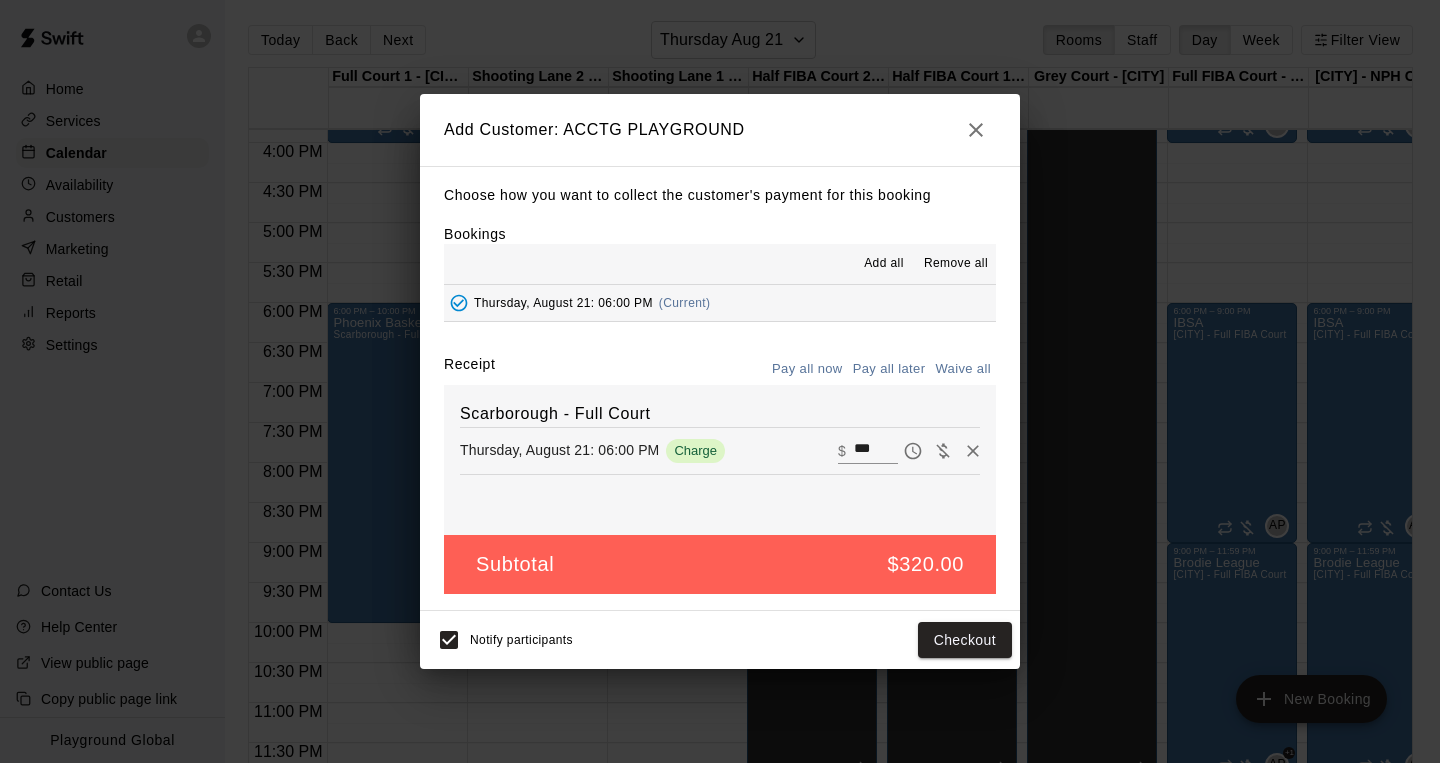 click on "Pay all later" at bounding box center [889, 369] 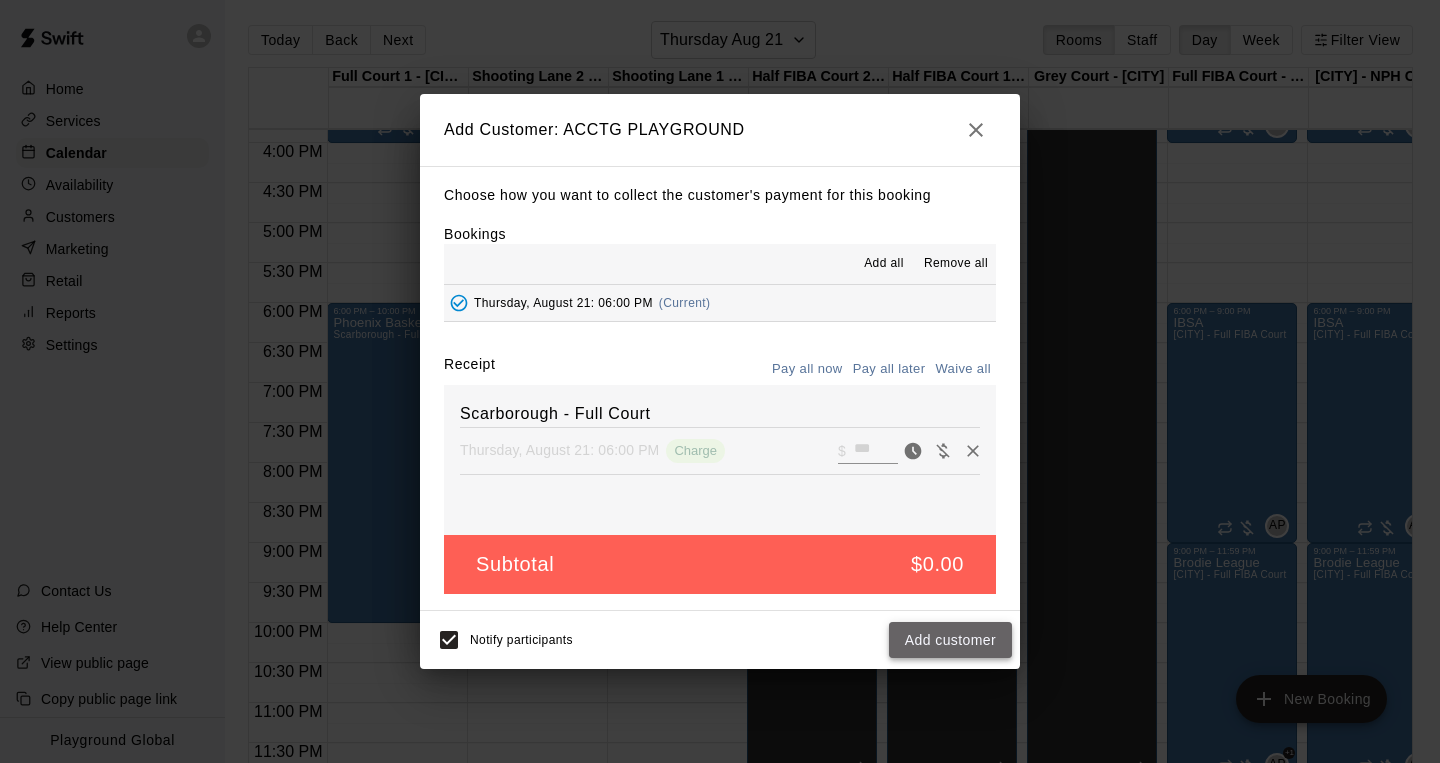 click on "Add customer" at bounding box center (950, 640) 